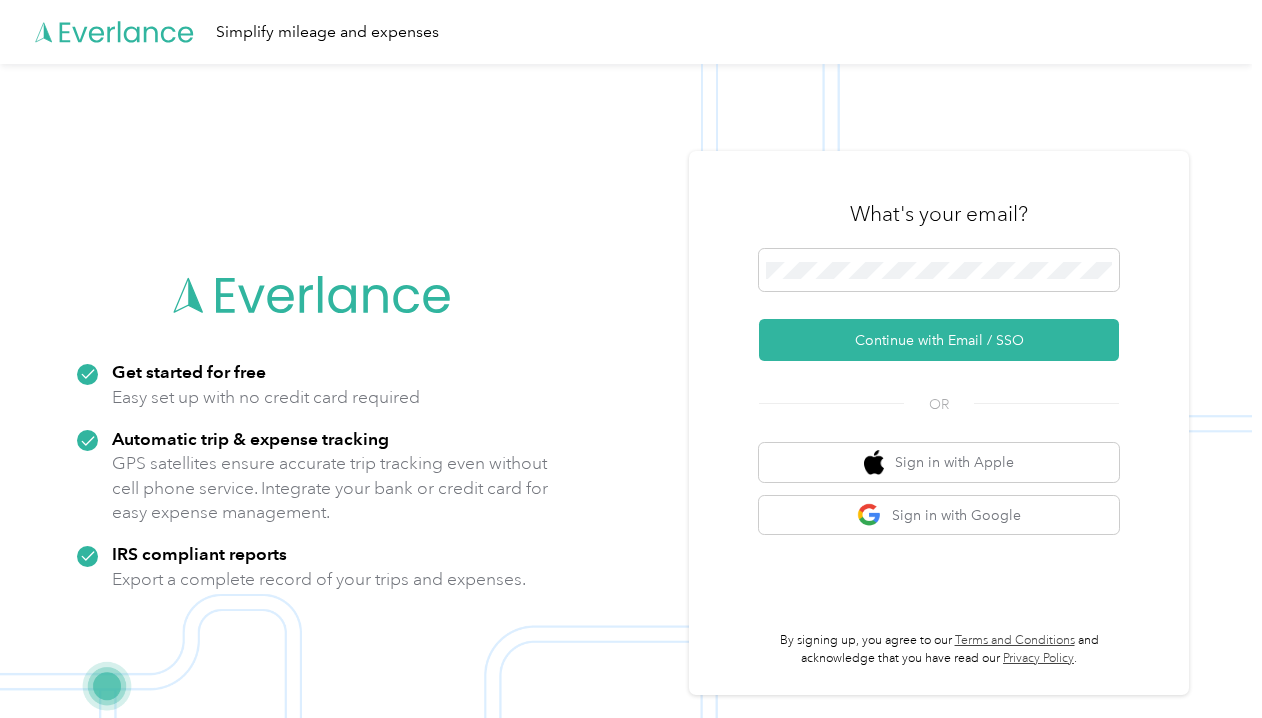 scroll, scrollTop: 0, scrollLeft: 0, axis: both 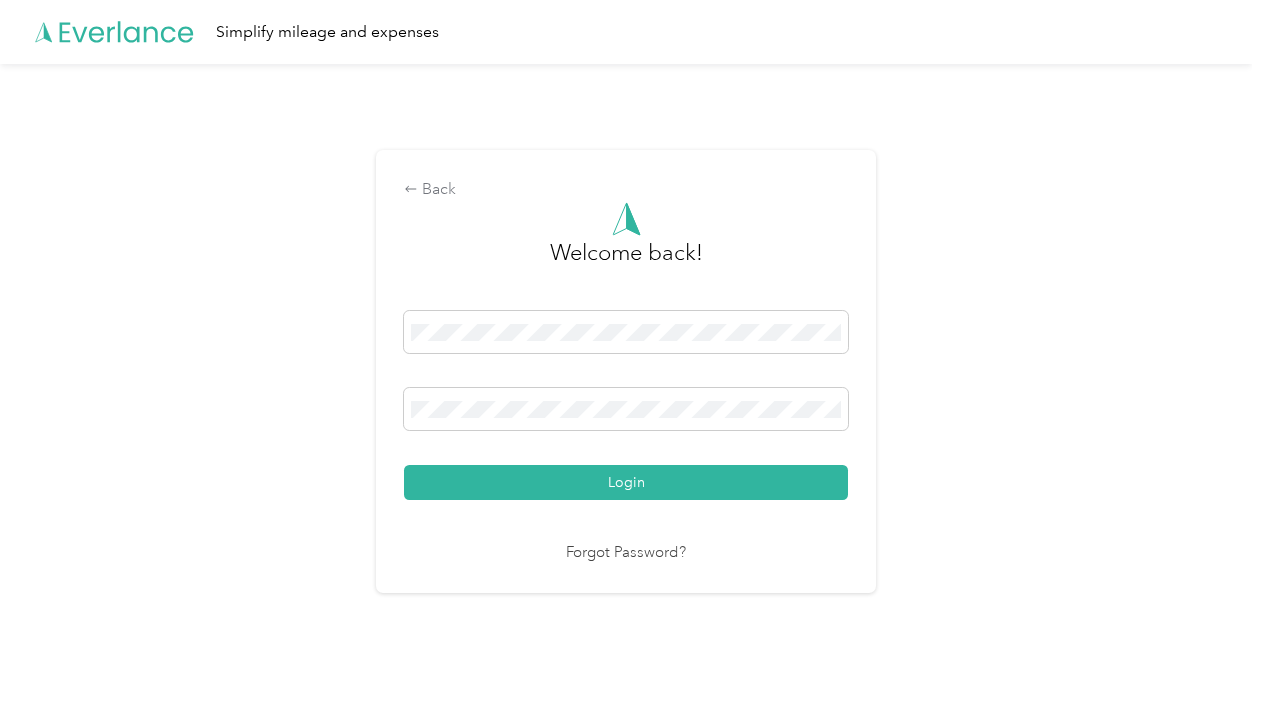 click on "Login" at bounding box center [626, 482] 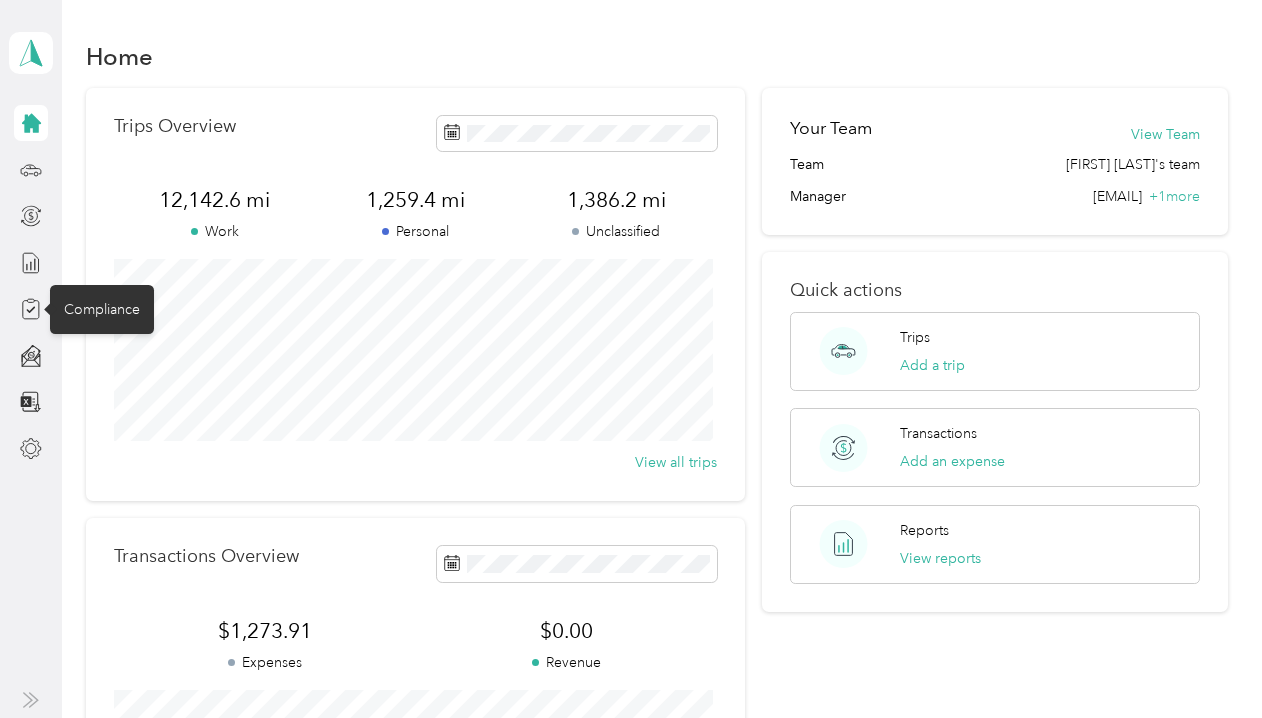 click 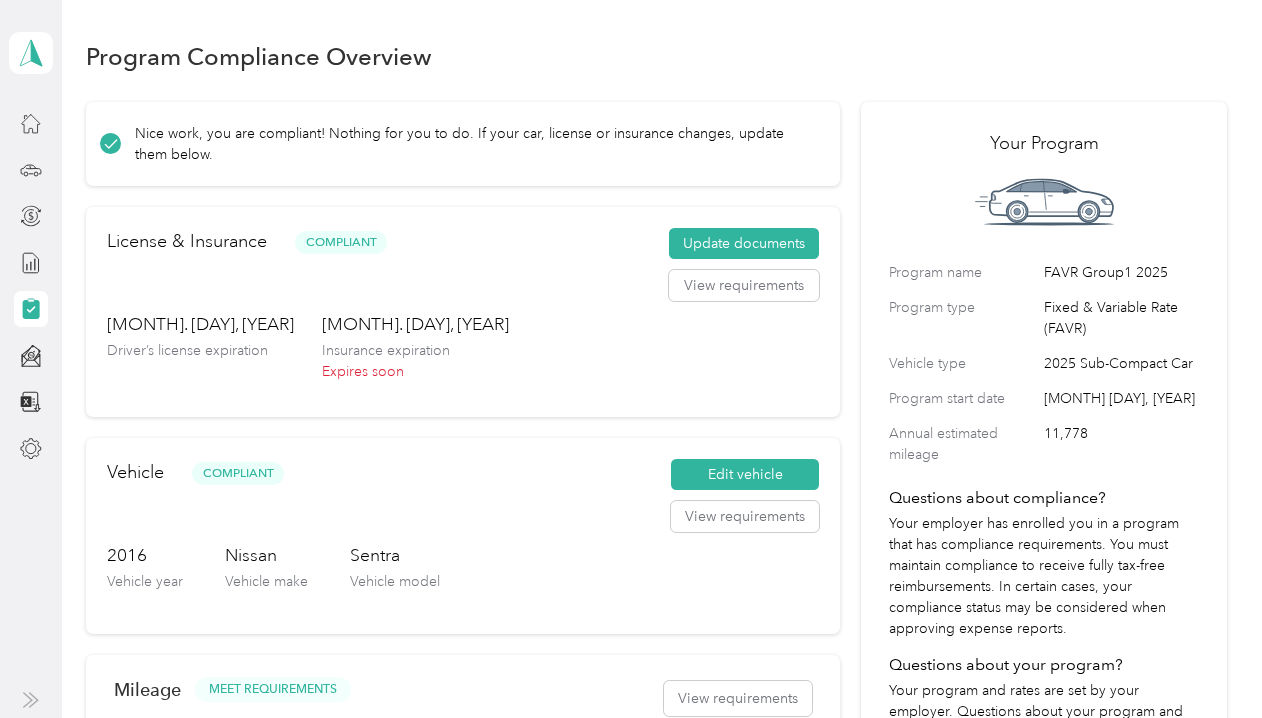 click on "Update documents" at bounding box center [744, 244] 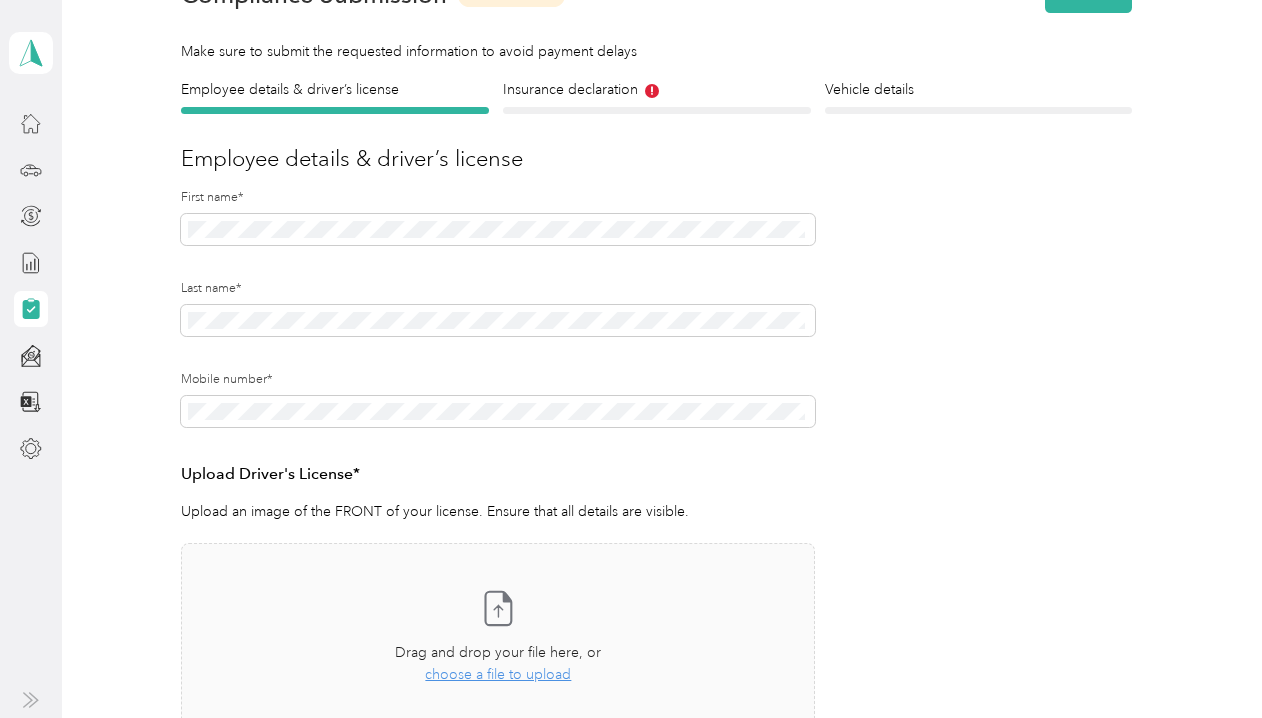 scroll, scrollTop: 300, scrollLeft: 0, axis: vertical 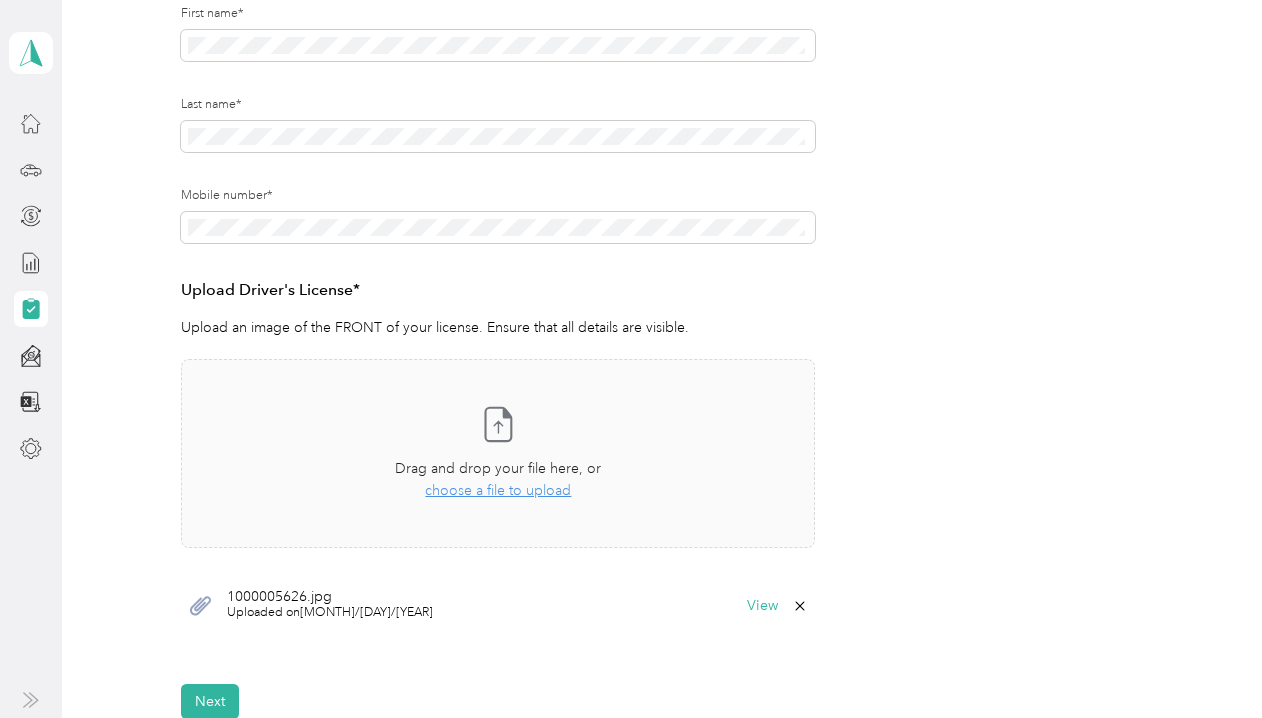 click on "choose a file to upload" at bounding box center (498, 490) 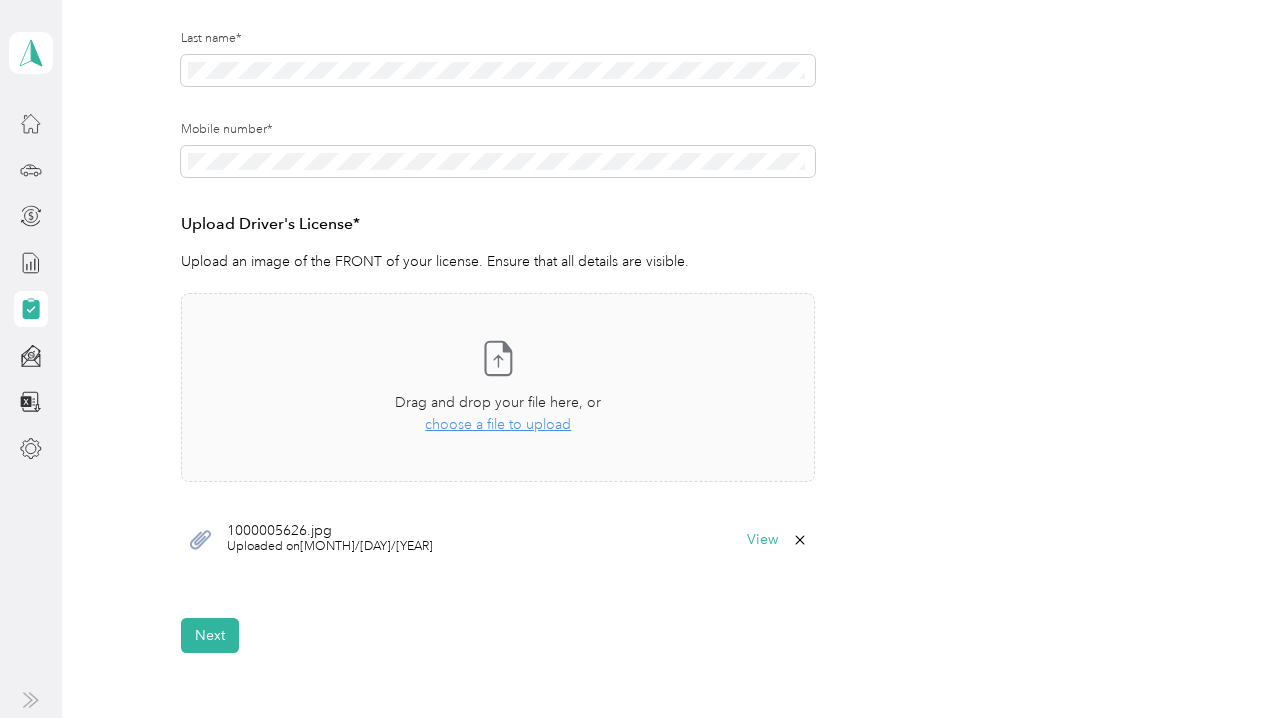scroll, scrollTop: 591, scrollLeft: 0, axis: vertical 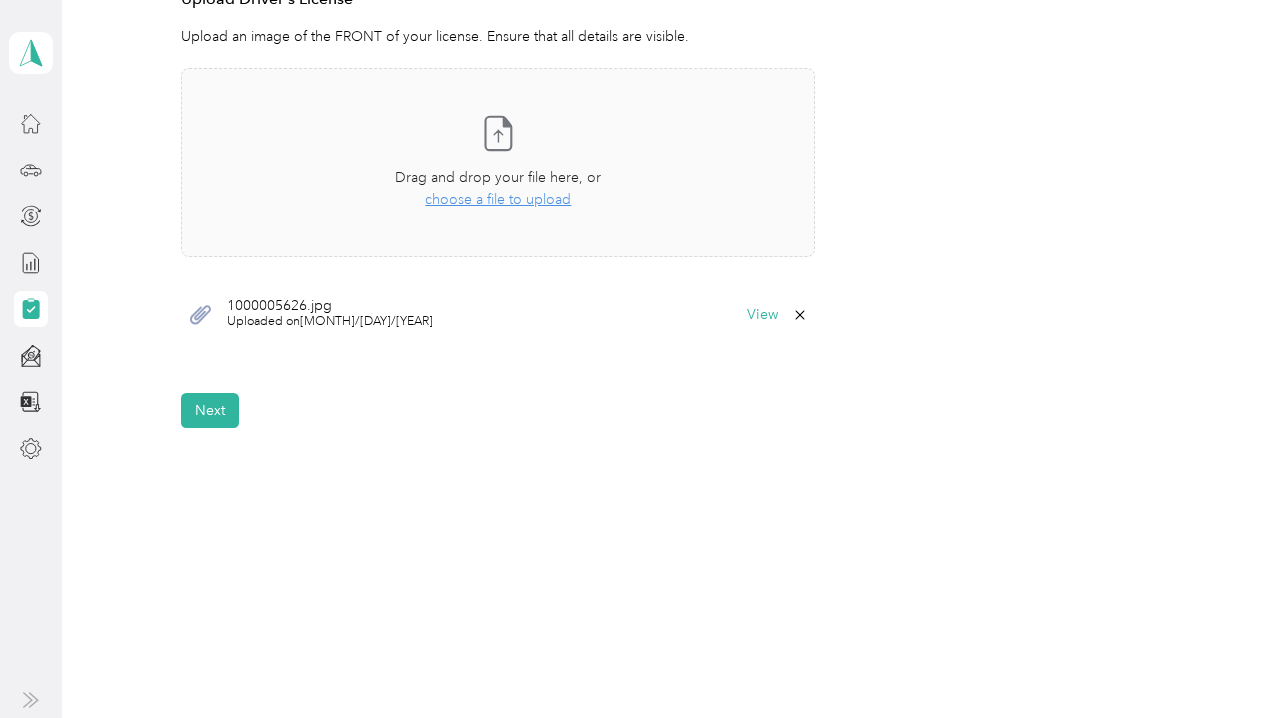 click on "Next" at bounding box center [210, 410] 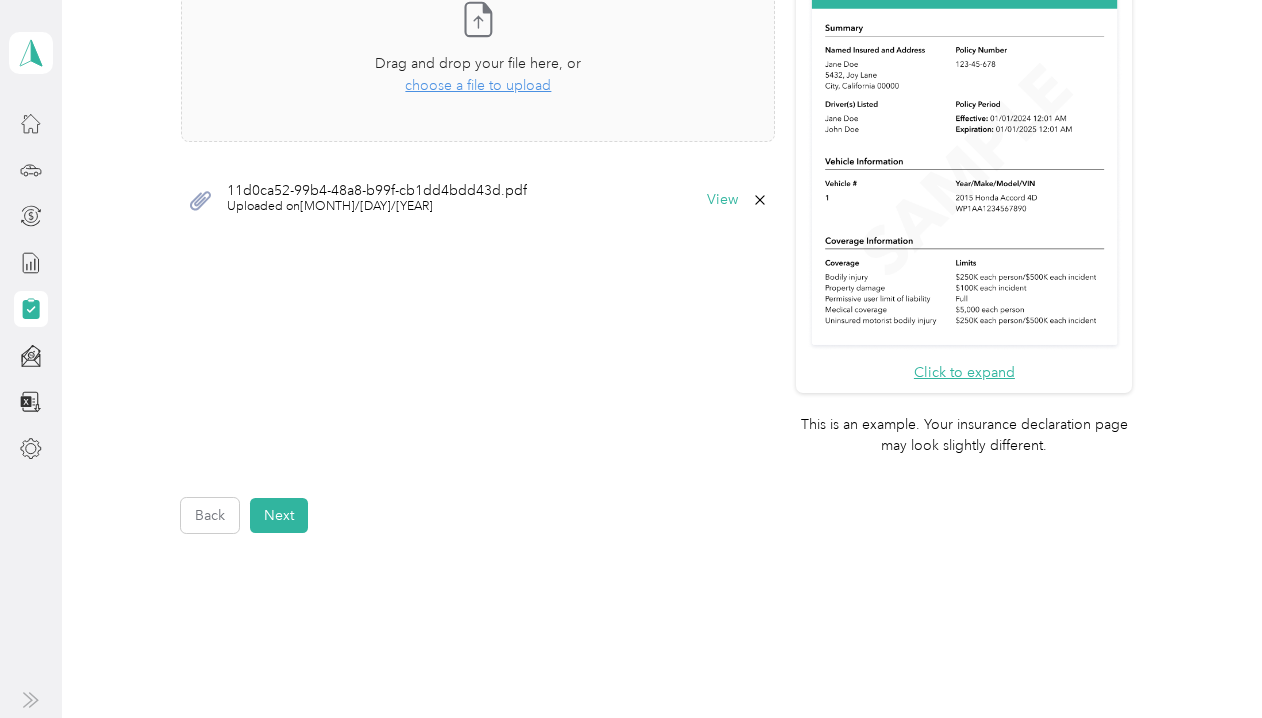 scroll, scrollTop: 584, scrollLeft: 0, axis: vertical 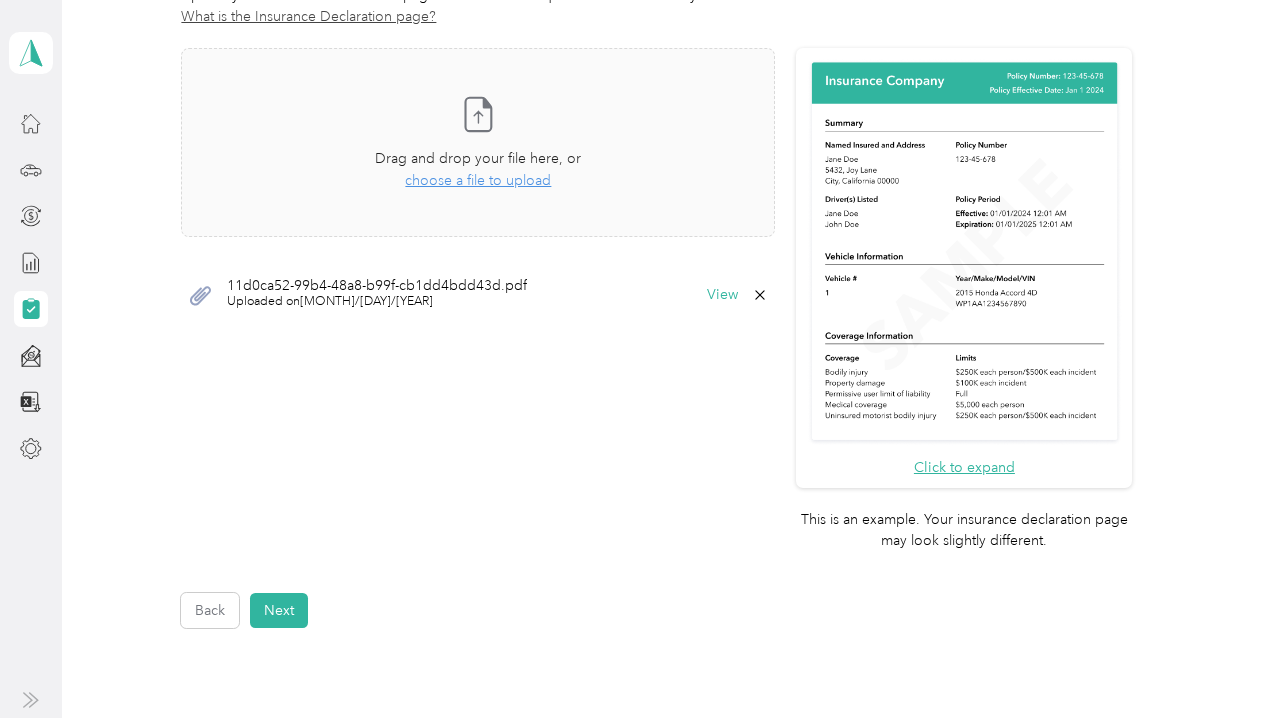 click on "choose a file to upload" at bounding box center [478, 180] 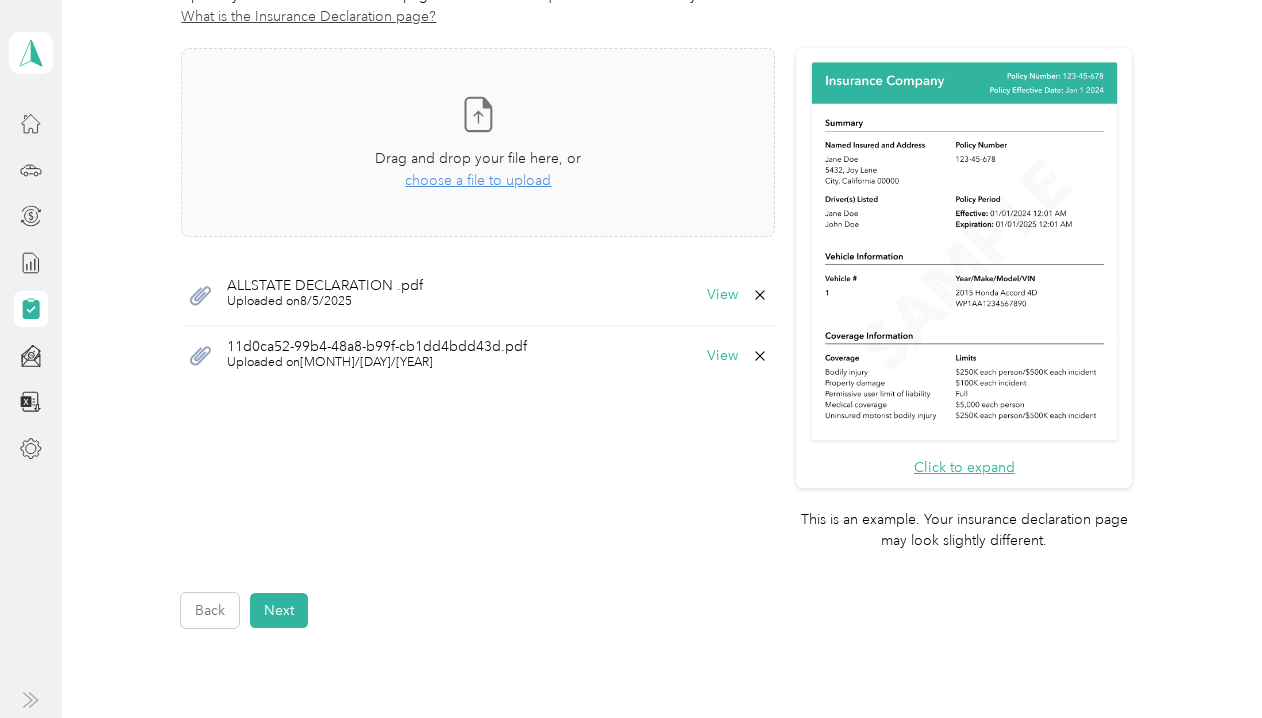 click on "View" at bounding box center (722, 295) 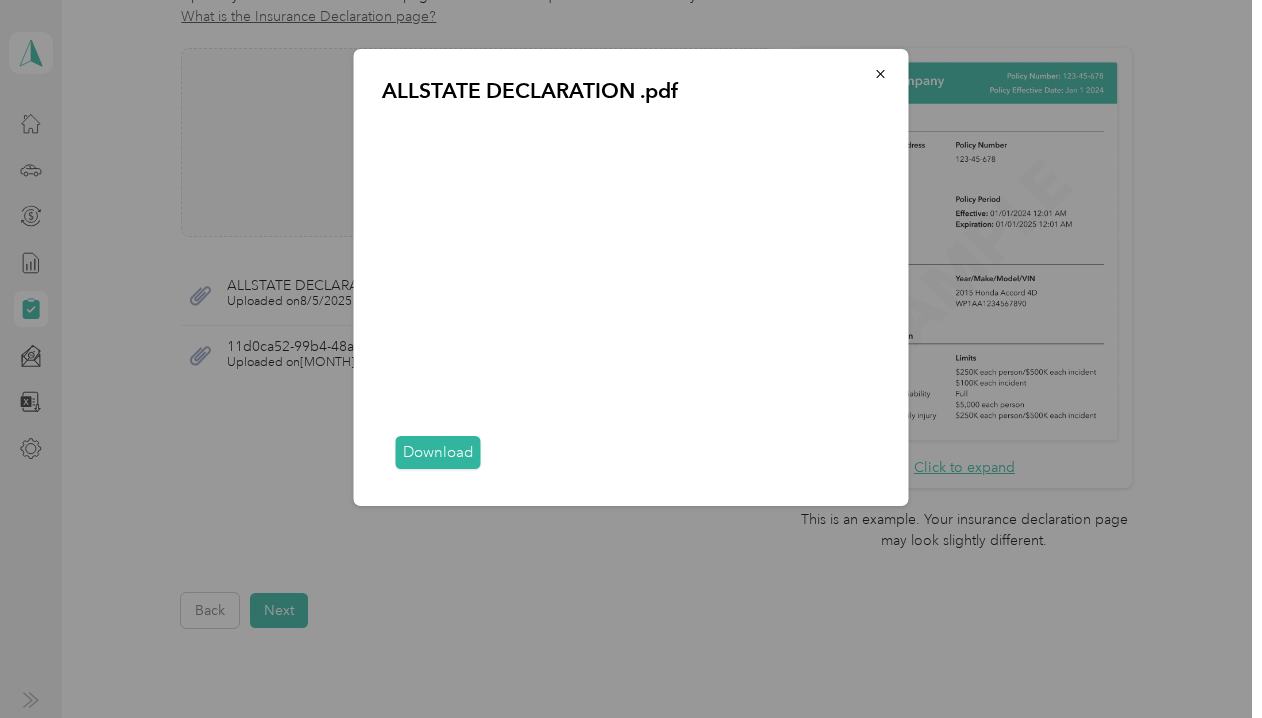 click on "Download" at bounding box center (438, 452) 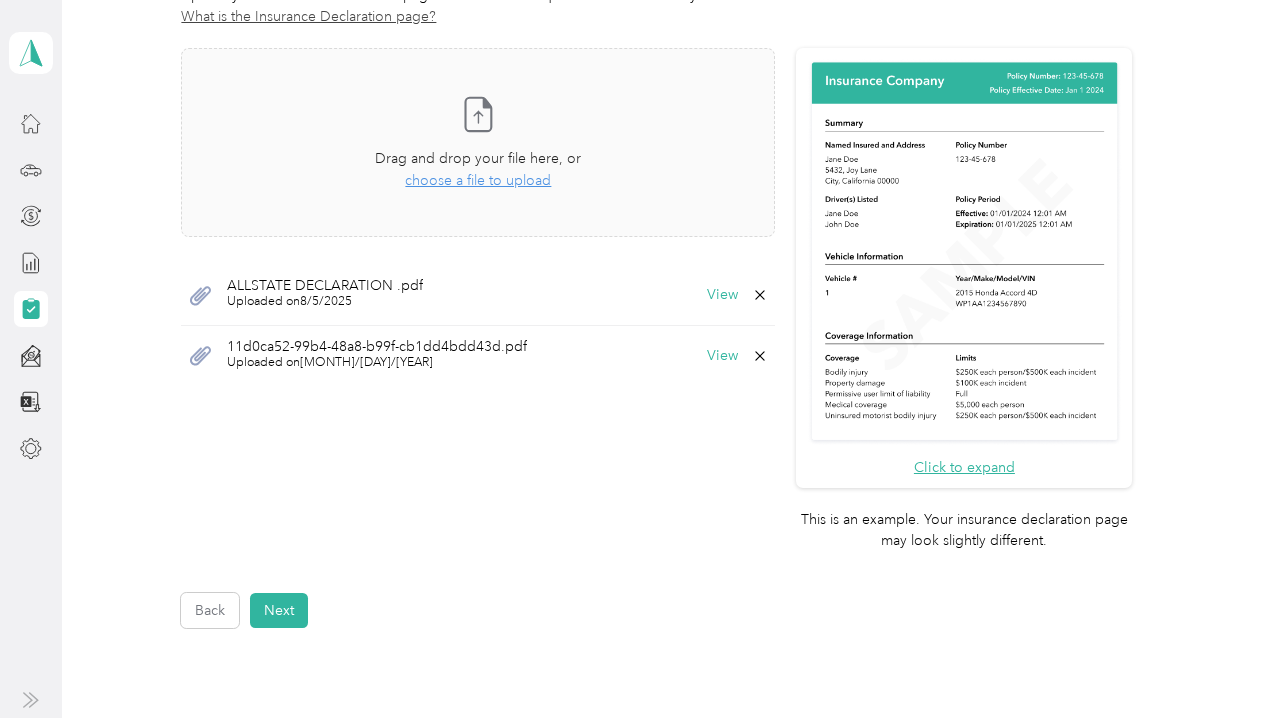 click on "Next" at bounding box center [279, 610] 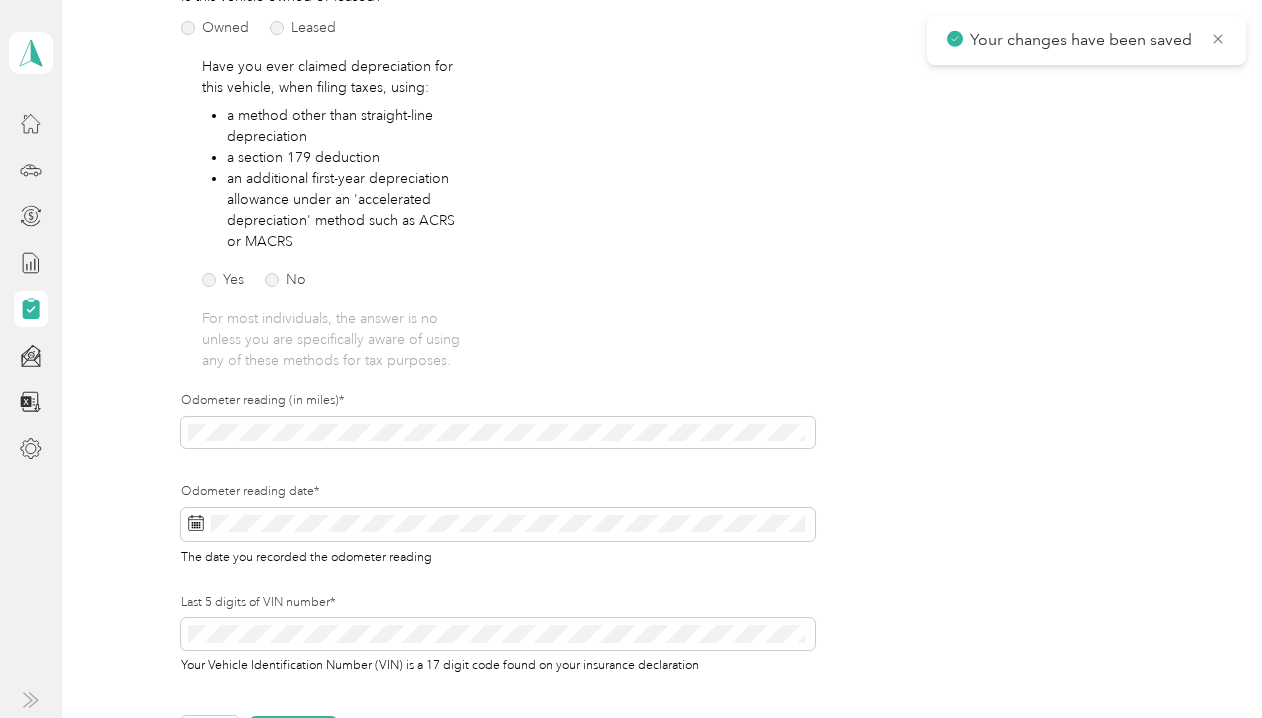 scroll, scrollTop: 324, scrollLeft: 0, axis: vertical 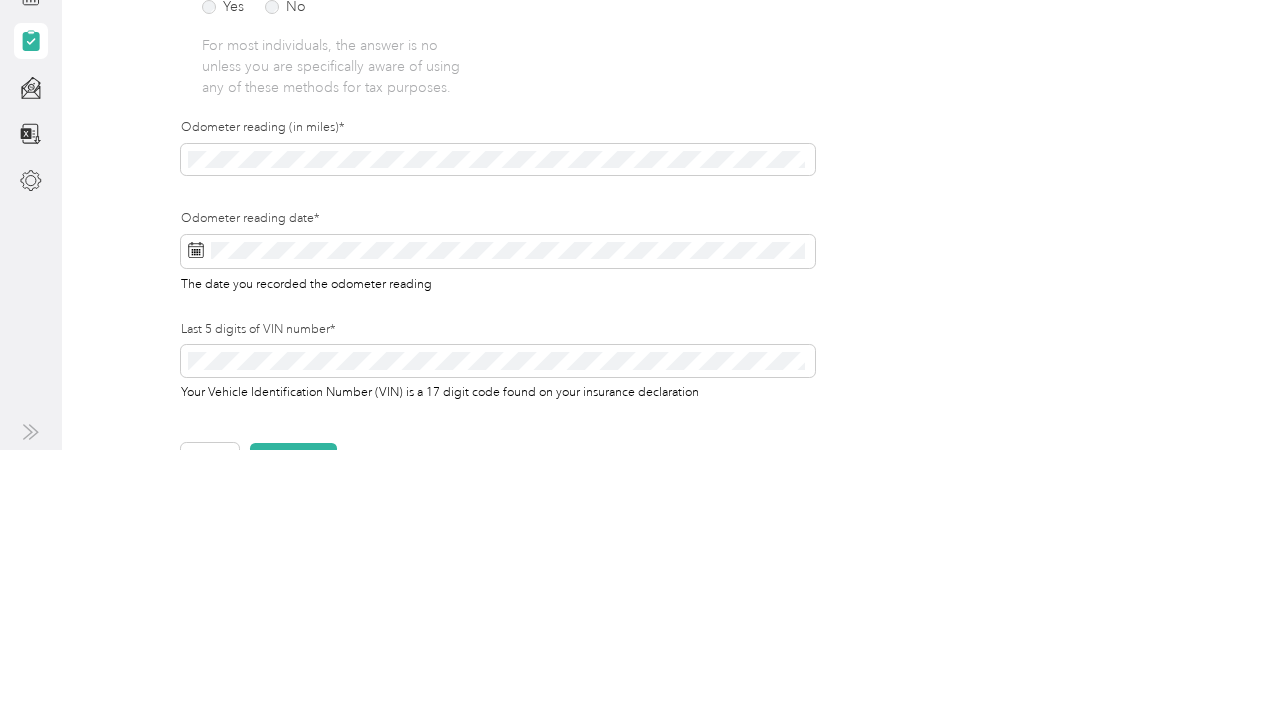 click on "Is this vehicle owned or leased?* Owned Leased Have you ever claimed depreciation for this vehicle, when filing taxes, using: a method other than straight-line depreciation a section 179 deduction an additional first-year depreciation allowance under an 'accelerated depreciation' method such as ACRS or MACRS Yes No For most individuals, the answer is no unless you are specifically aware of using any of these methods for tax purposes. Odometer reading (in miles)*   Odometer reading date*   The date you recorded the odometer reading Last 5 digits of VIN number*   Your Vehicle Identification Number (VIN) is a 17 digit code found on your insurance declaration" at bounding box center (498, 339) 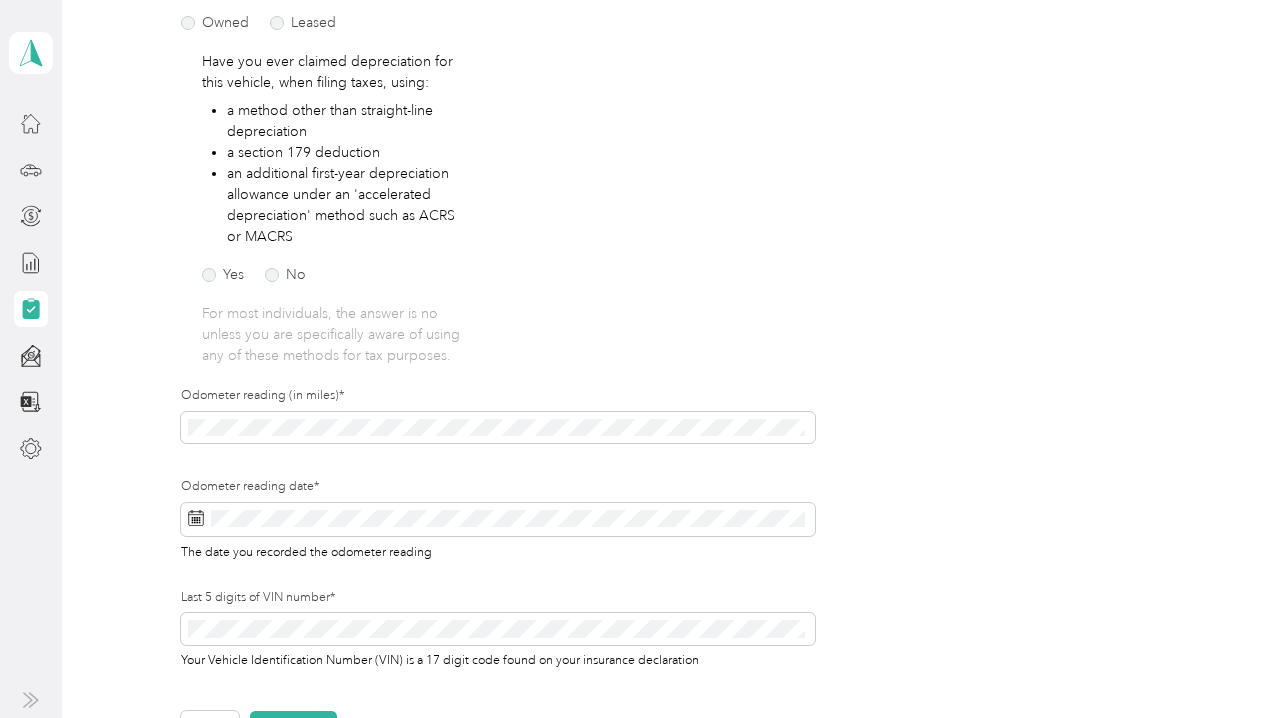 click 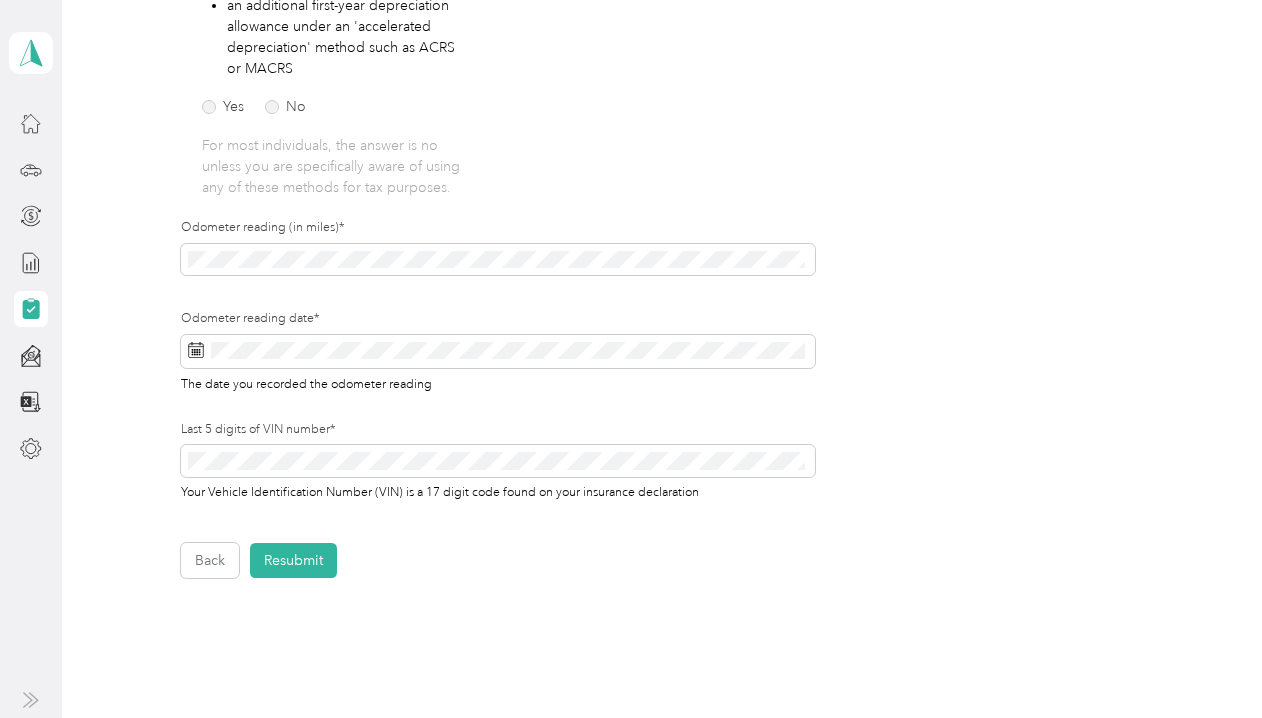scroll, scrollTop: 524, scrollLeft: 0, axis: vertical 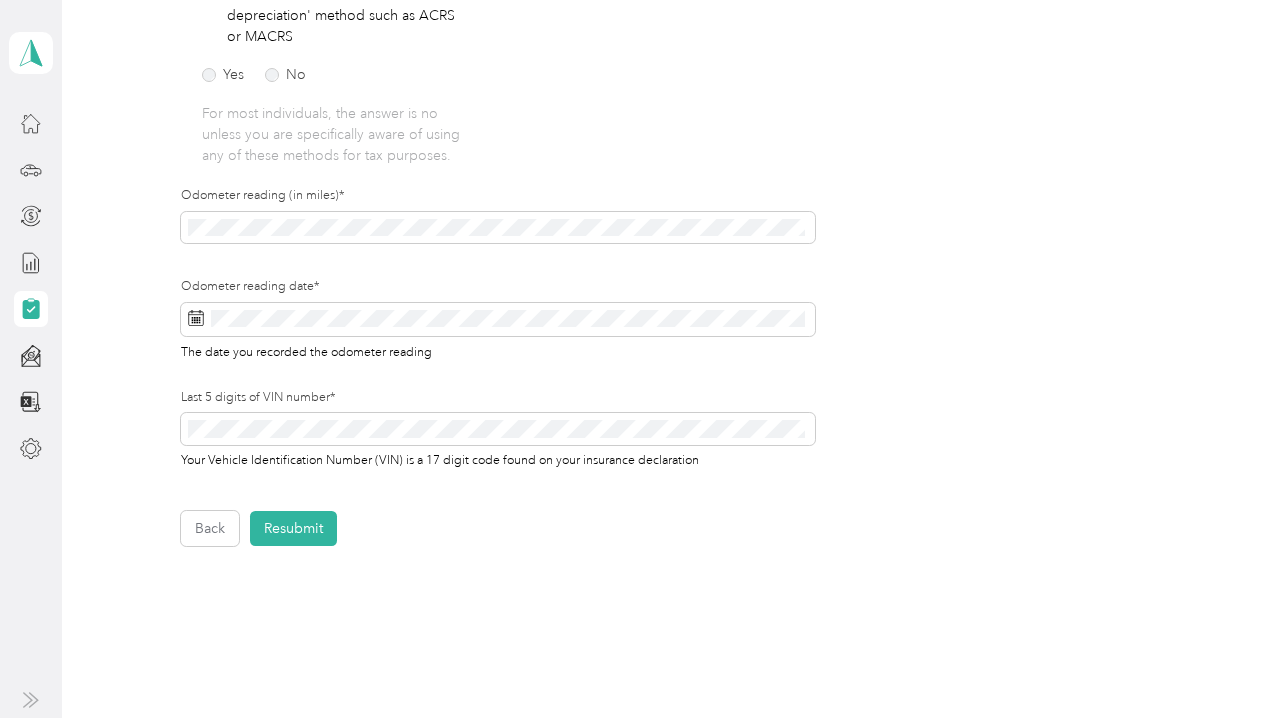click 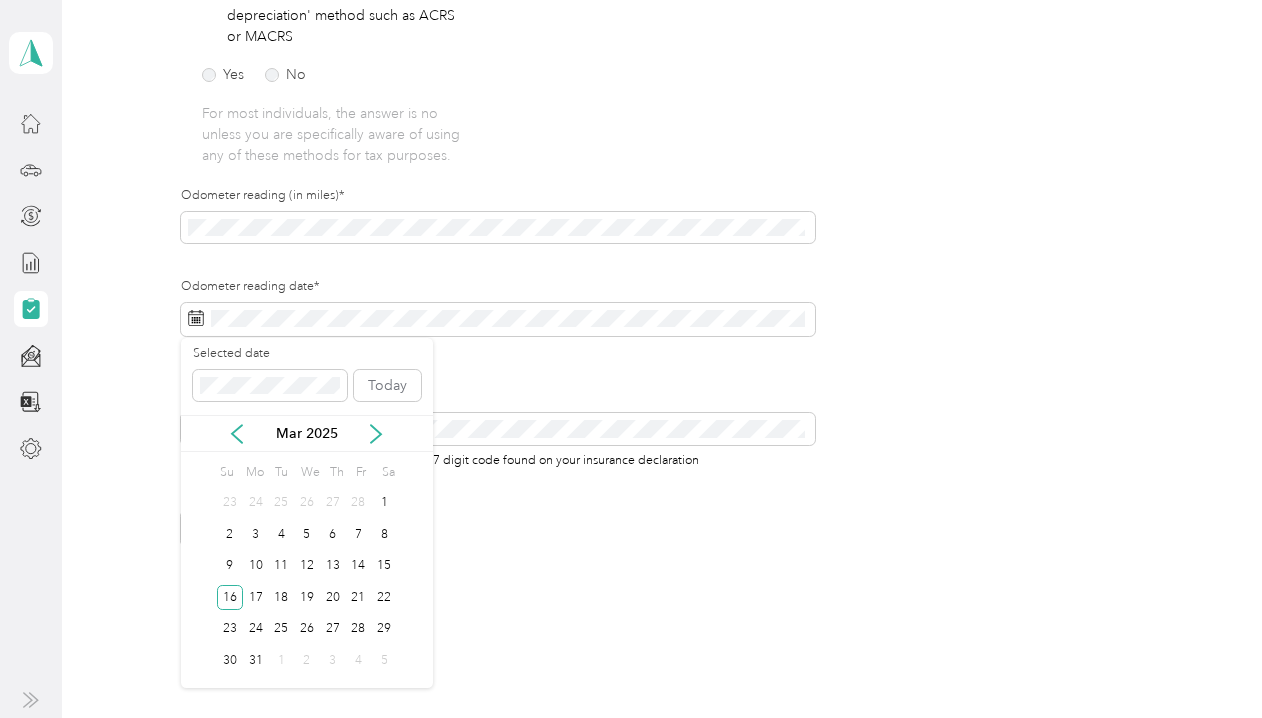 click 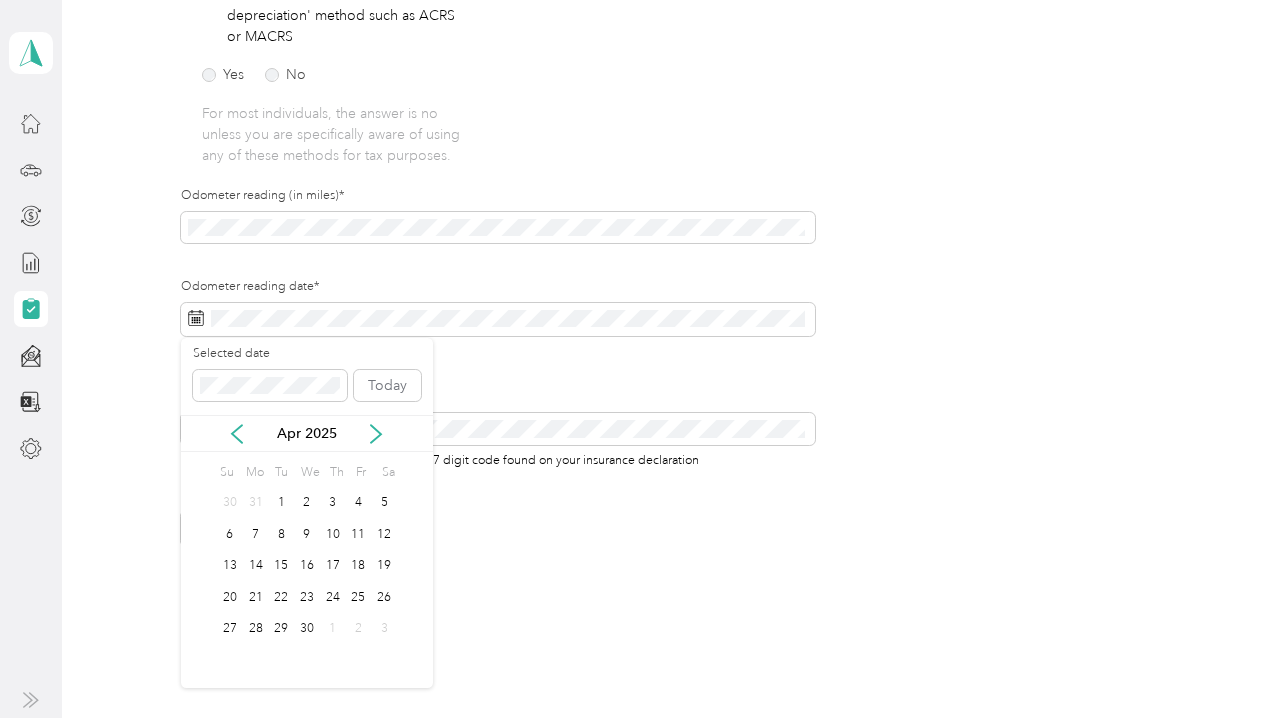 click 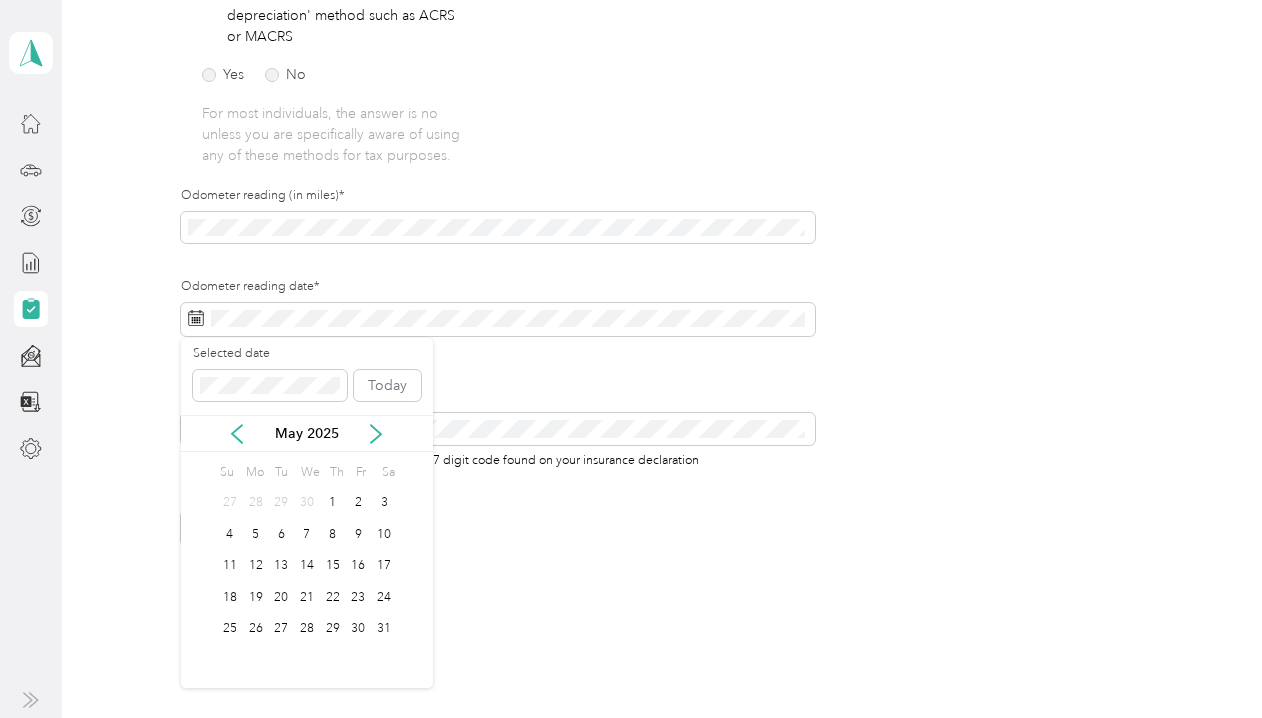 click 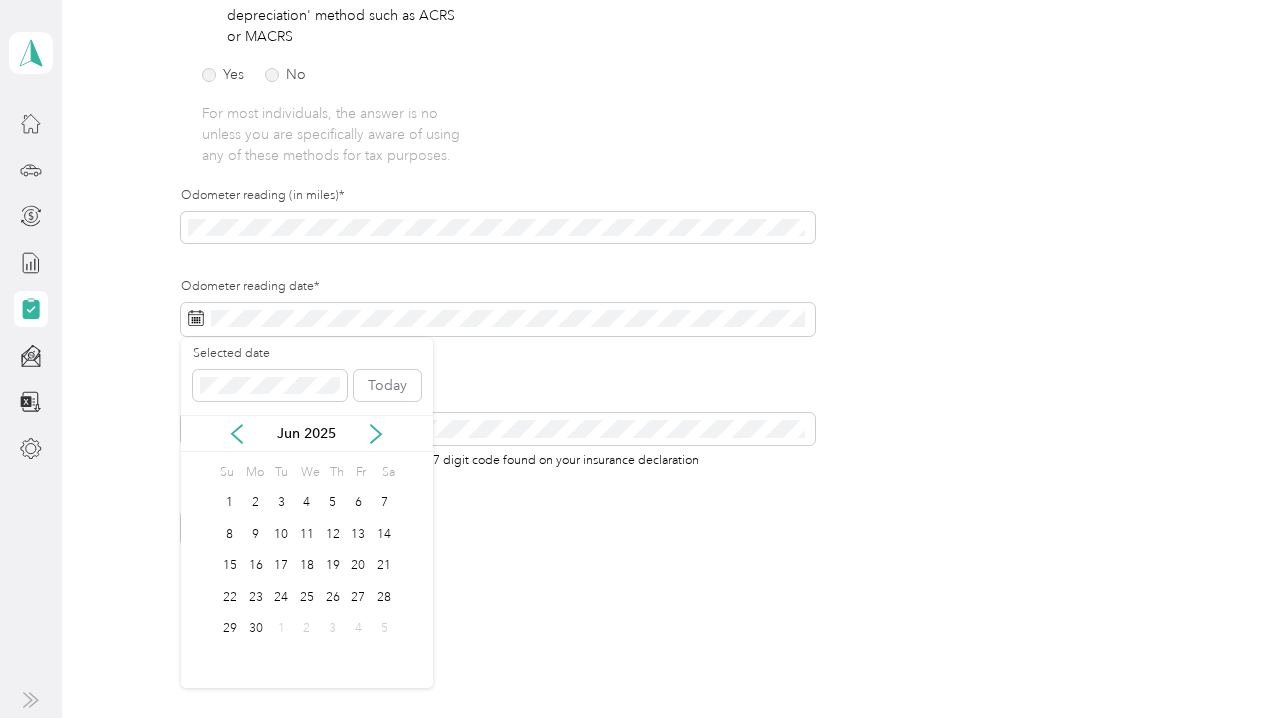 click 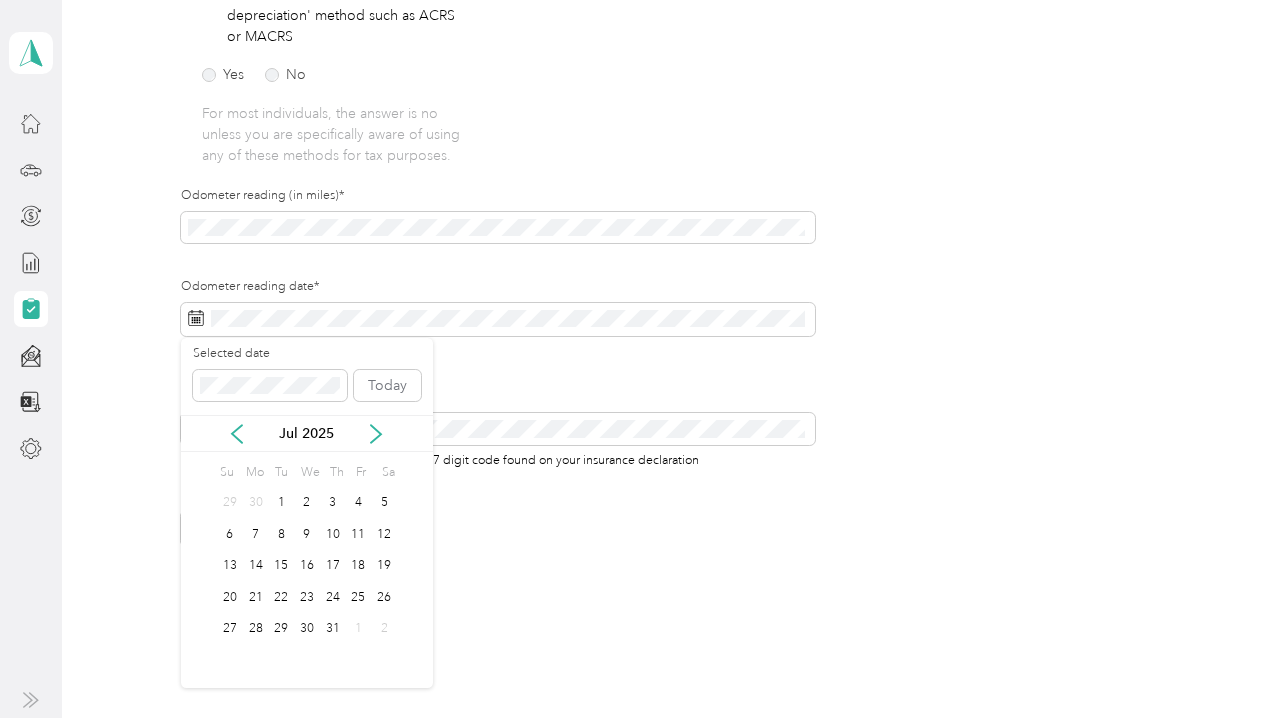 click 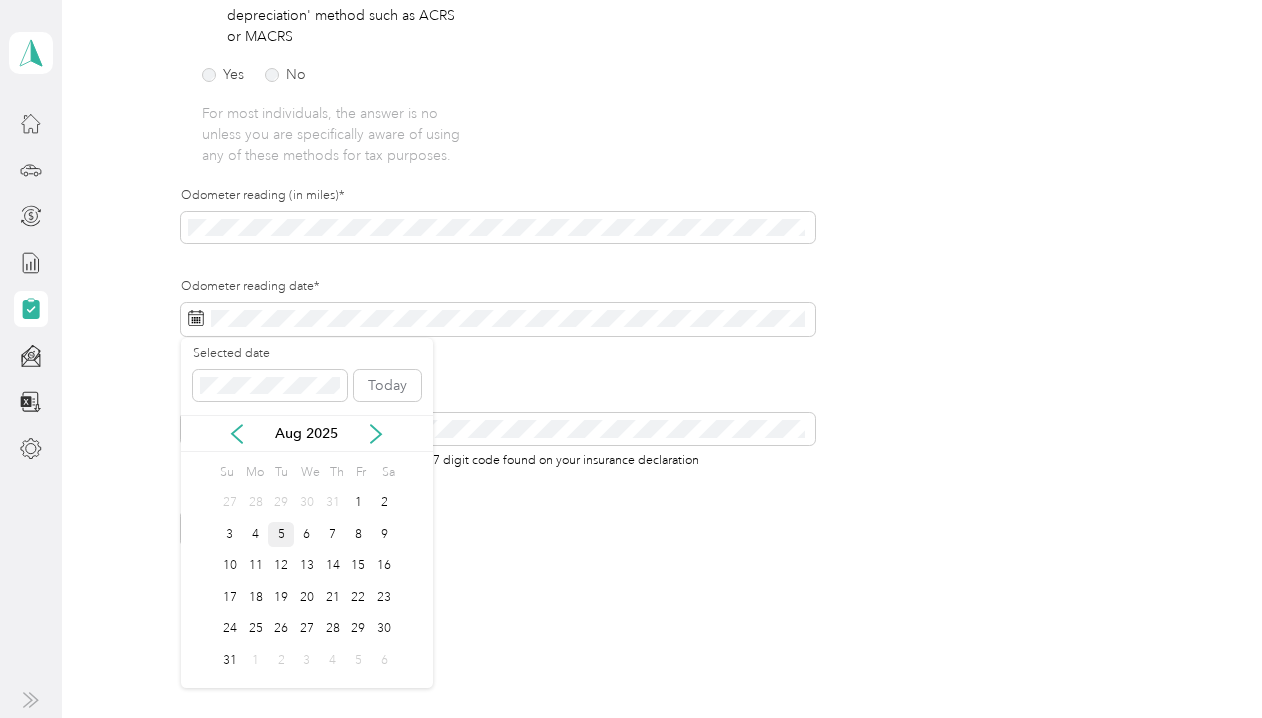 click on "5" at bounding box center [281, 534] 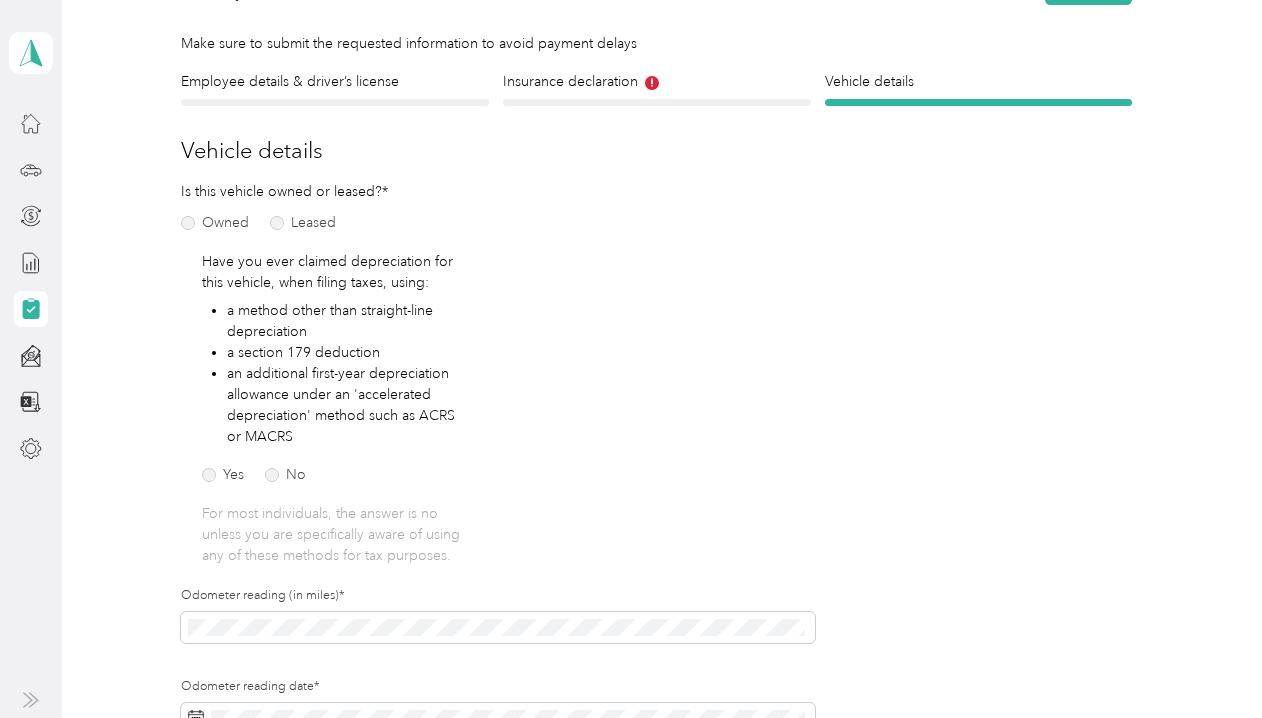 scroll, scrollTop: 0, scrollLeft: 0, axis: both 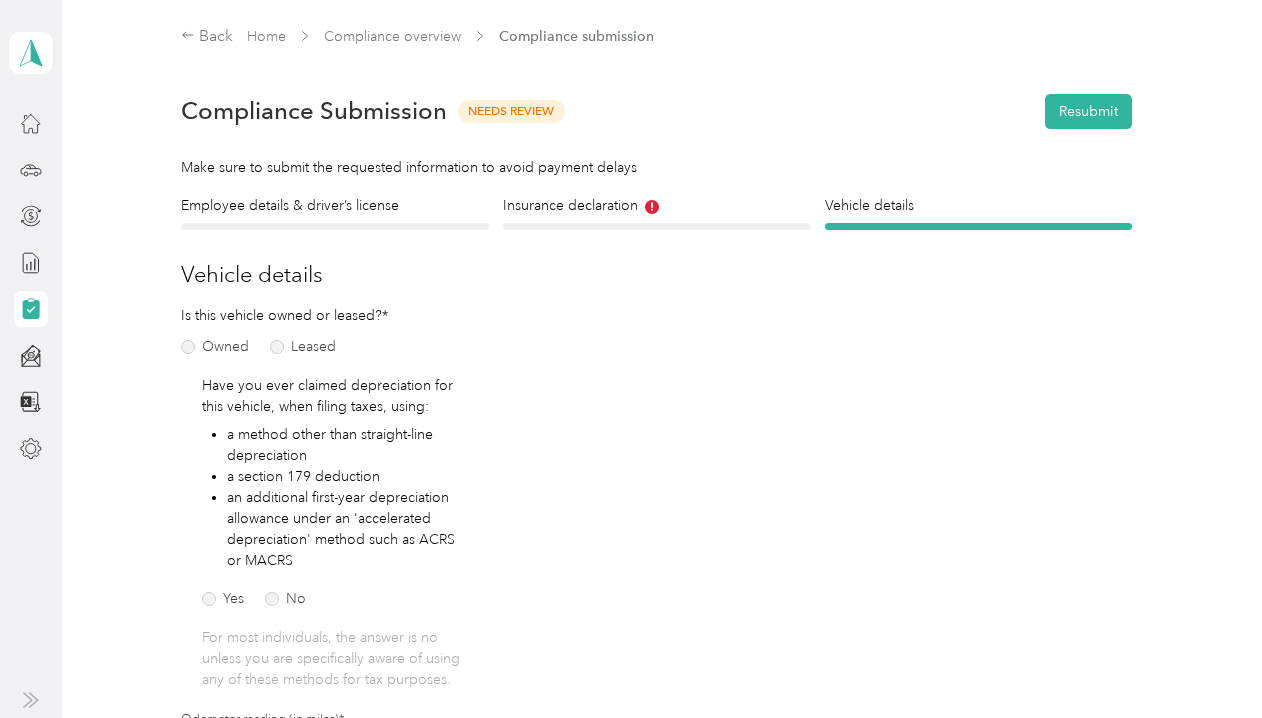 click on "Insurance declaration" at bounding box center (657, 205) 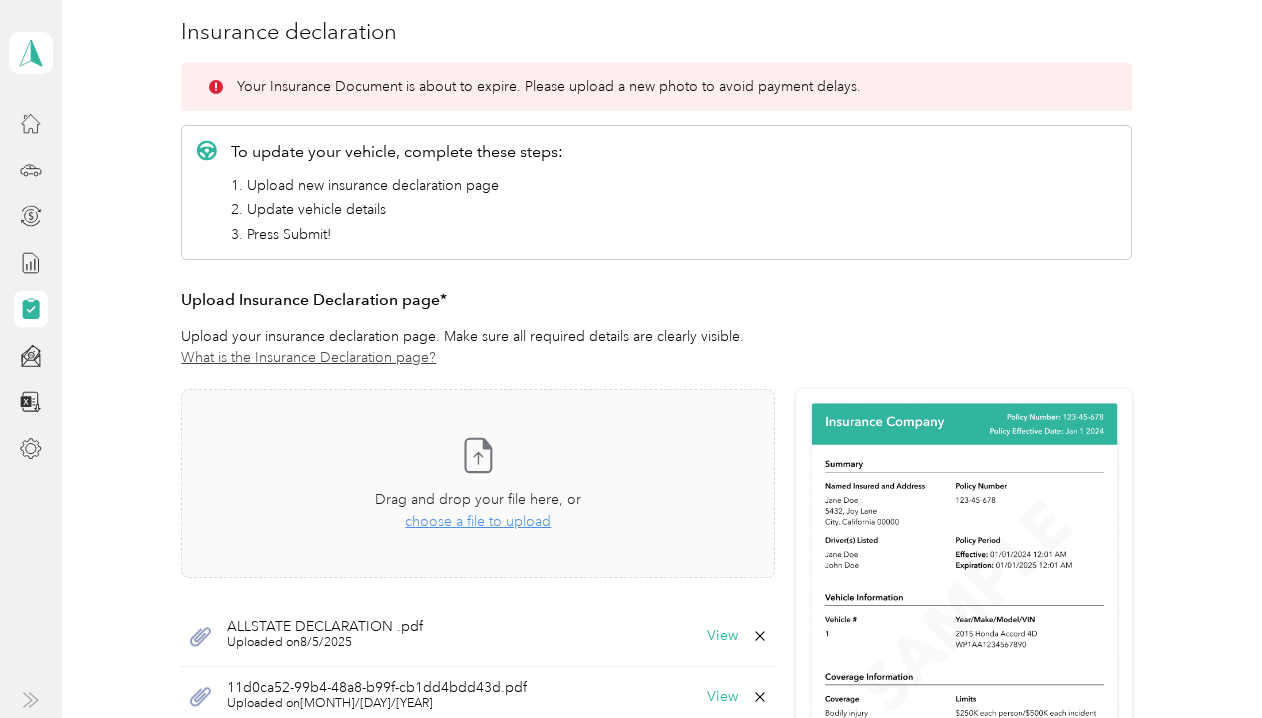 scroll, scrollTop: 424, scrollLeft: 0, axis: vertical 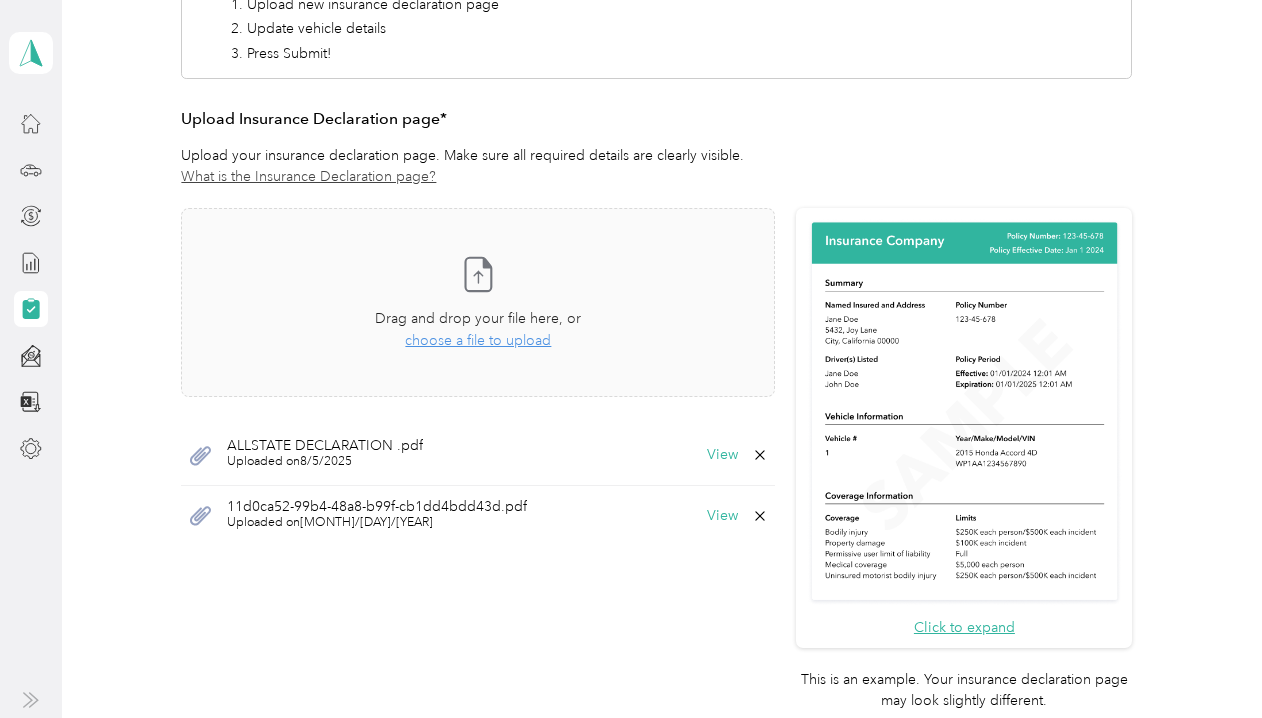 click on "ALLSTATE DECLARATION .pdf" at bounding box center [325, 446] 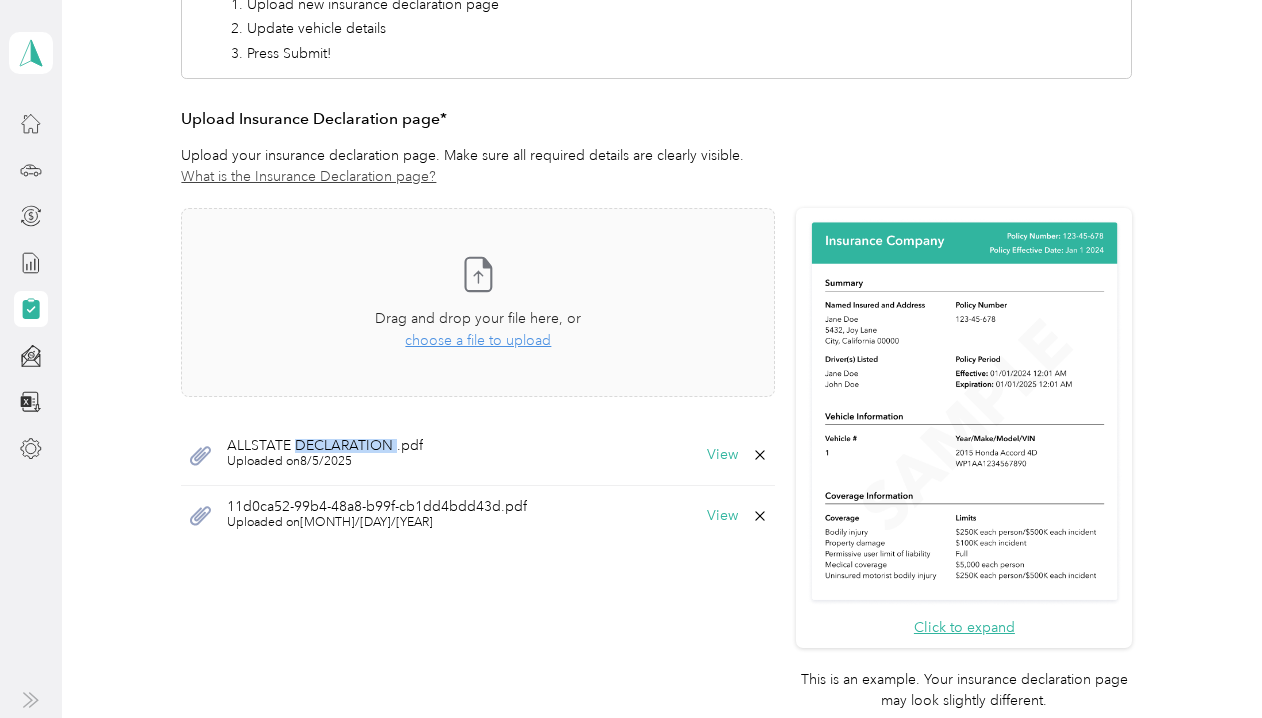 click on "ALLSTATE DECLARATION .pdf" at bounding box center (325, 446) 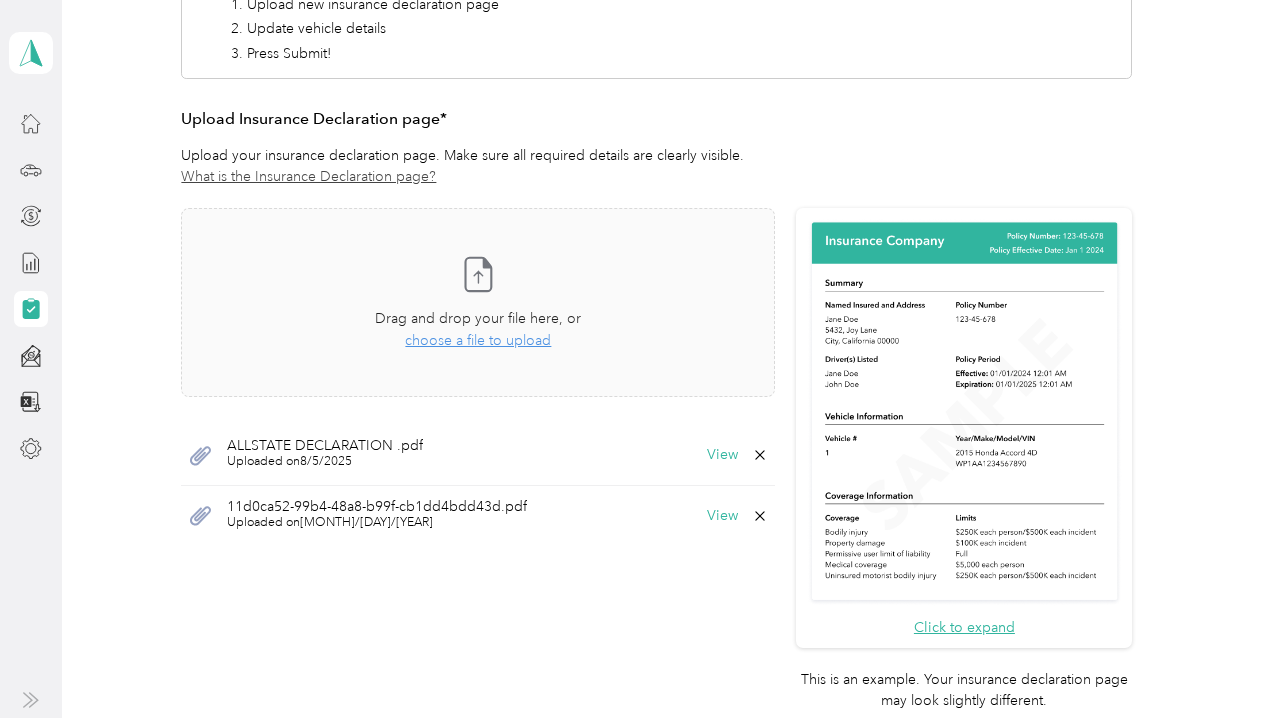 drag, startPoint x: 326, startPoint y: 450, endPoint x: 582, endPoint y: 343, distance: 277.4617 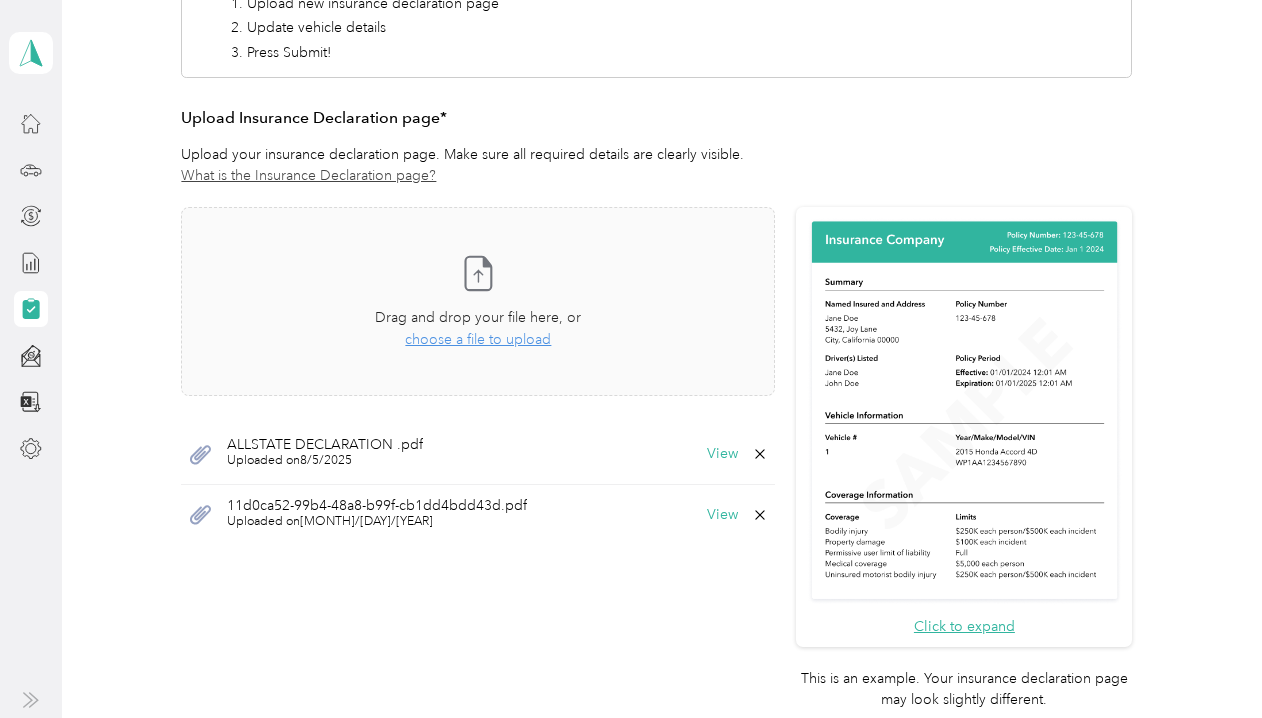 scroll, scrollTop: 362, scrollLeft: 0, axis: vertical 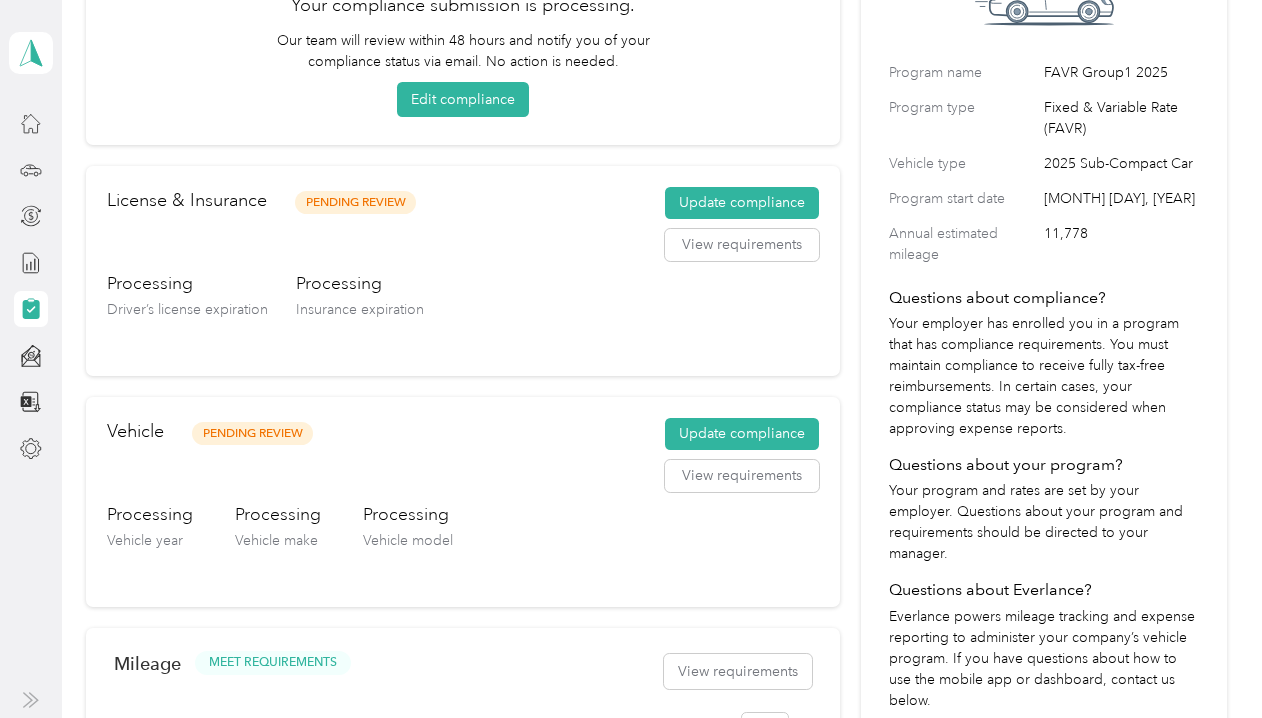 click on "Update compliance" at bounding box center (742, 434) 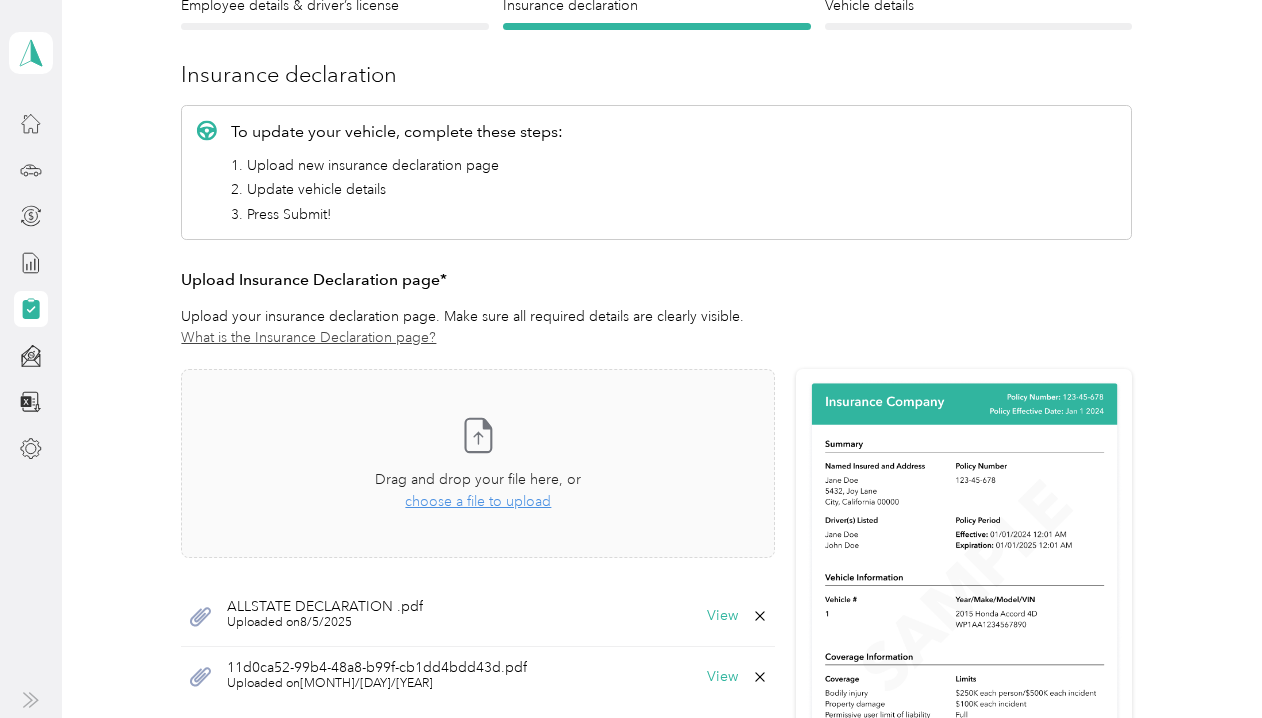 drag, startPoint x: 309, startPoint y: 599, endPoint x: 718, endPoint y: 482, distance: 425.4057 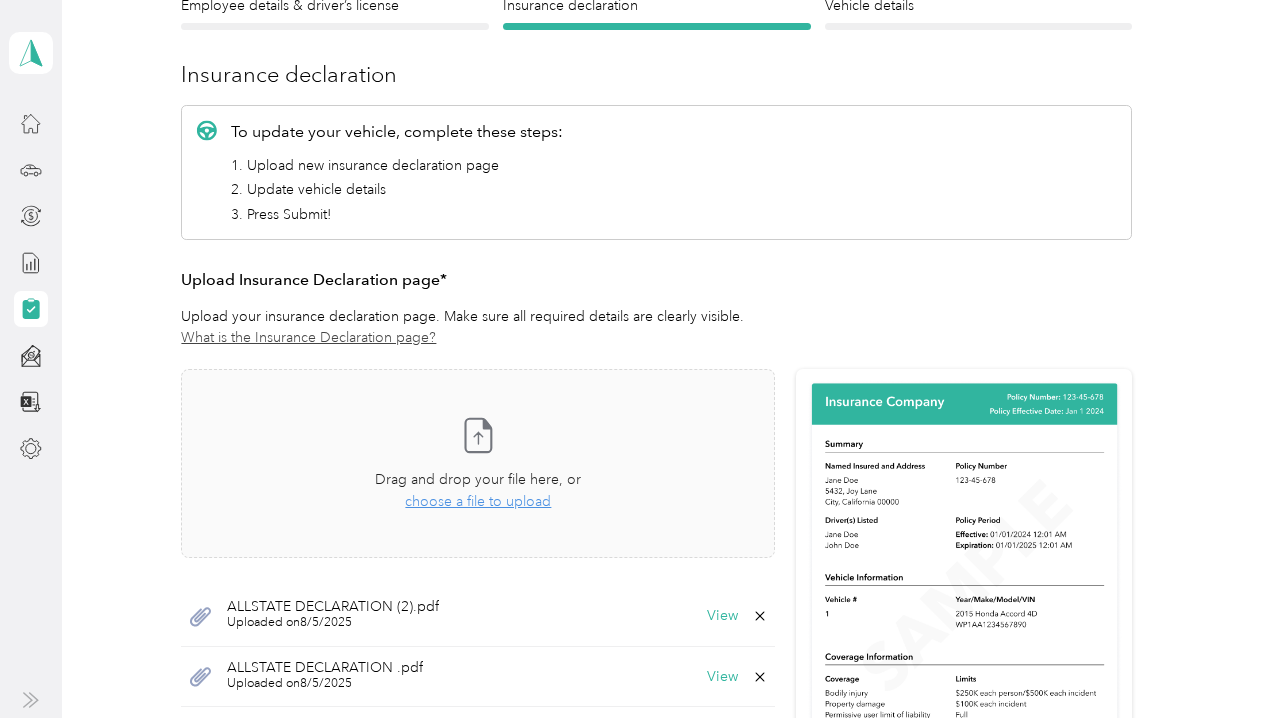 scroll, scrollTop: 0, scrollLeft: 0, axis: both 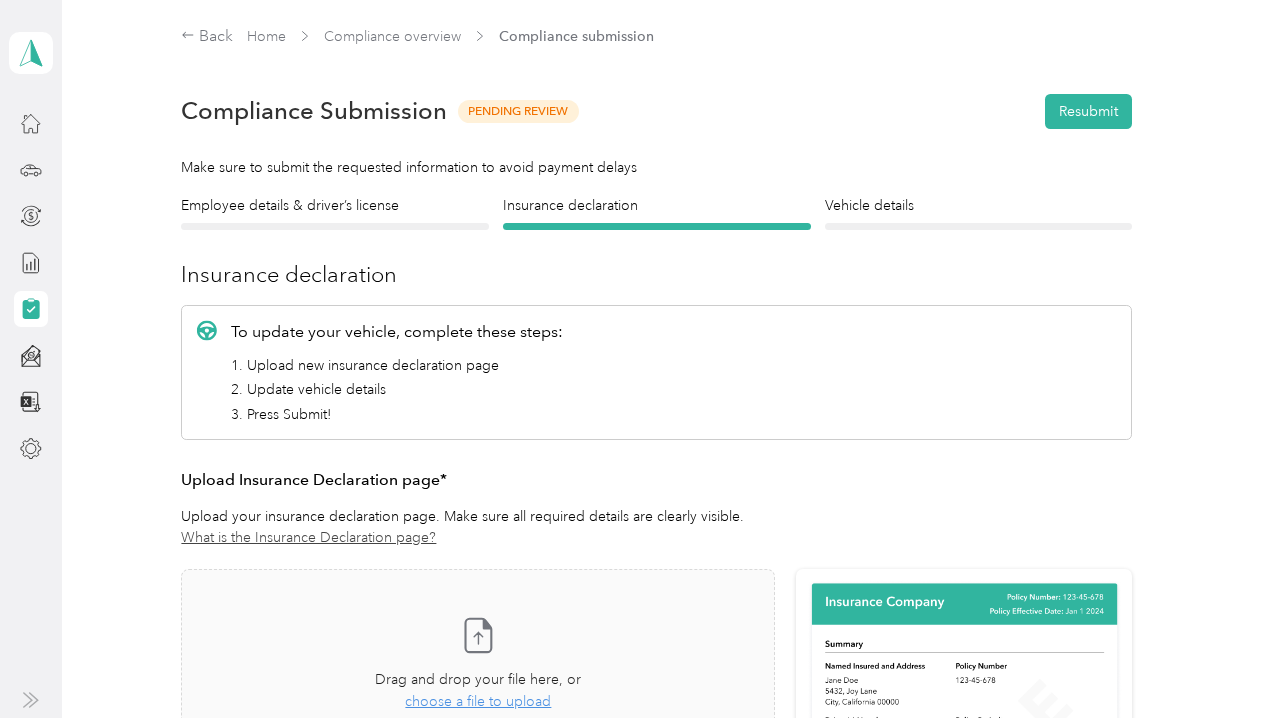 click on "Vehicle details" at bounding box center [979, 205] 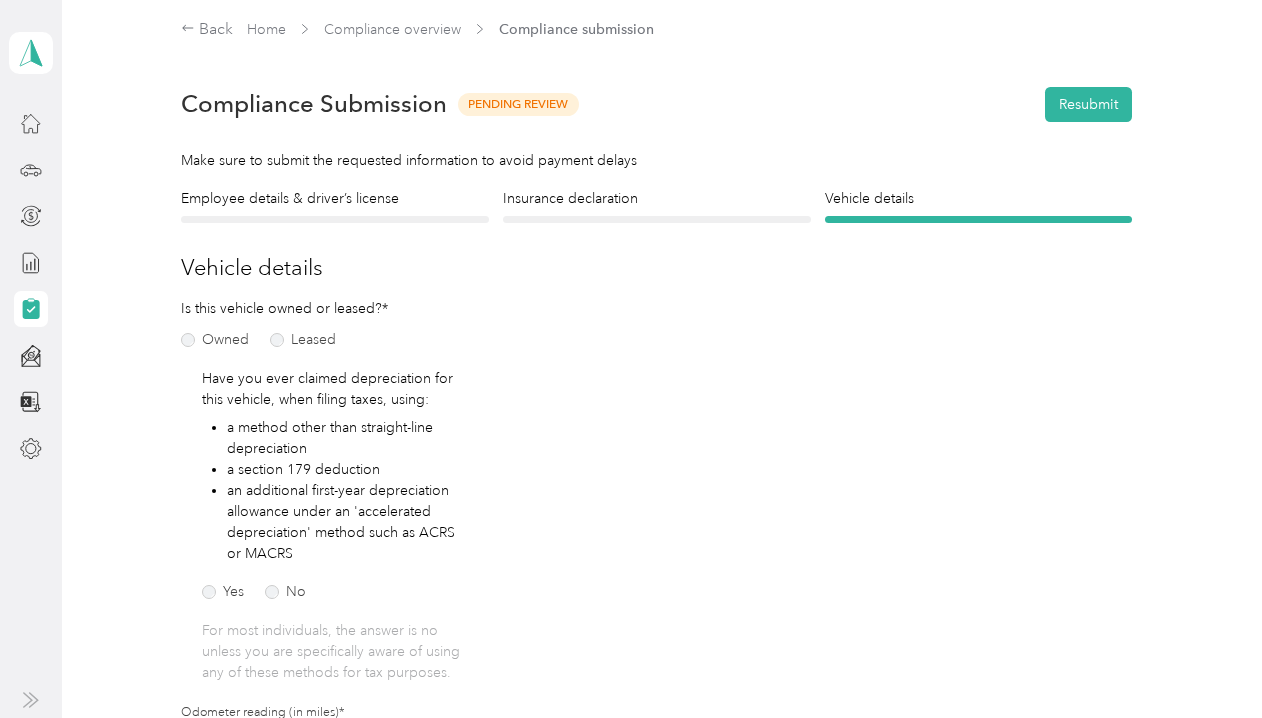 scroll, scrollTop: 0, scrollLeft: 0, axis: both 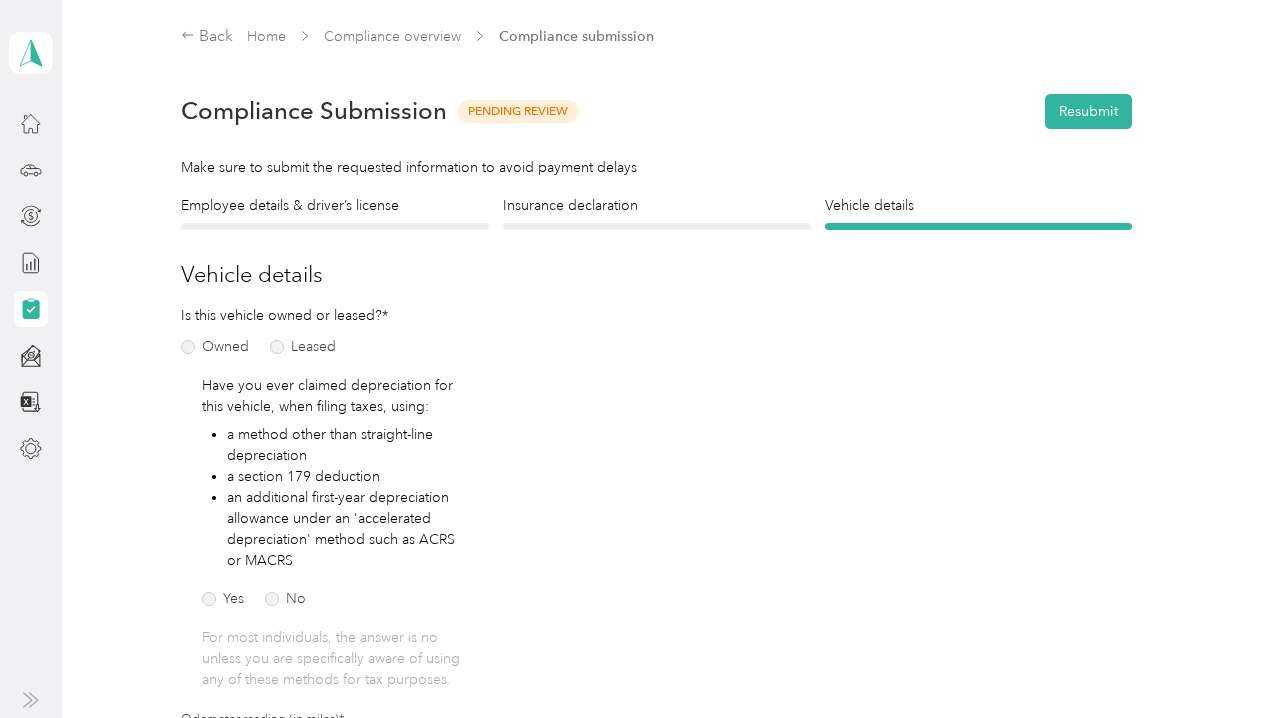 click on "Employee details & driver’s license" at bounding box center (335, 205) 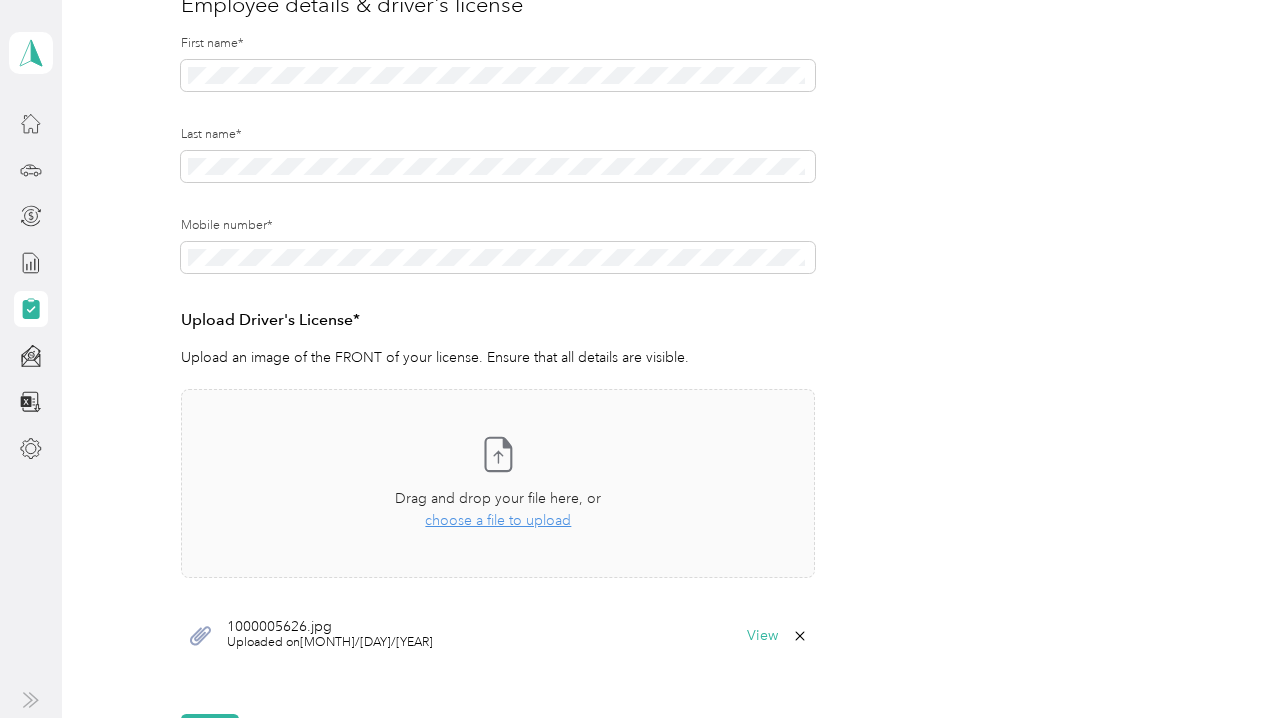 scroll, scrollTop: 400, scrollLeft: 0, axis: vertical 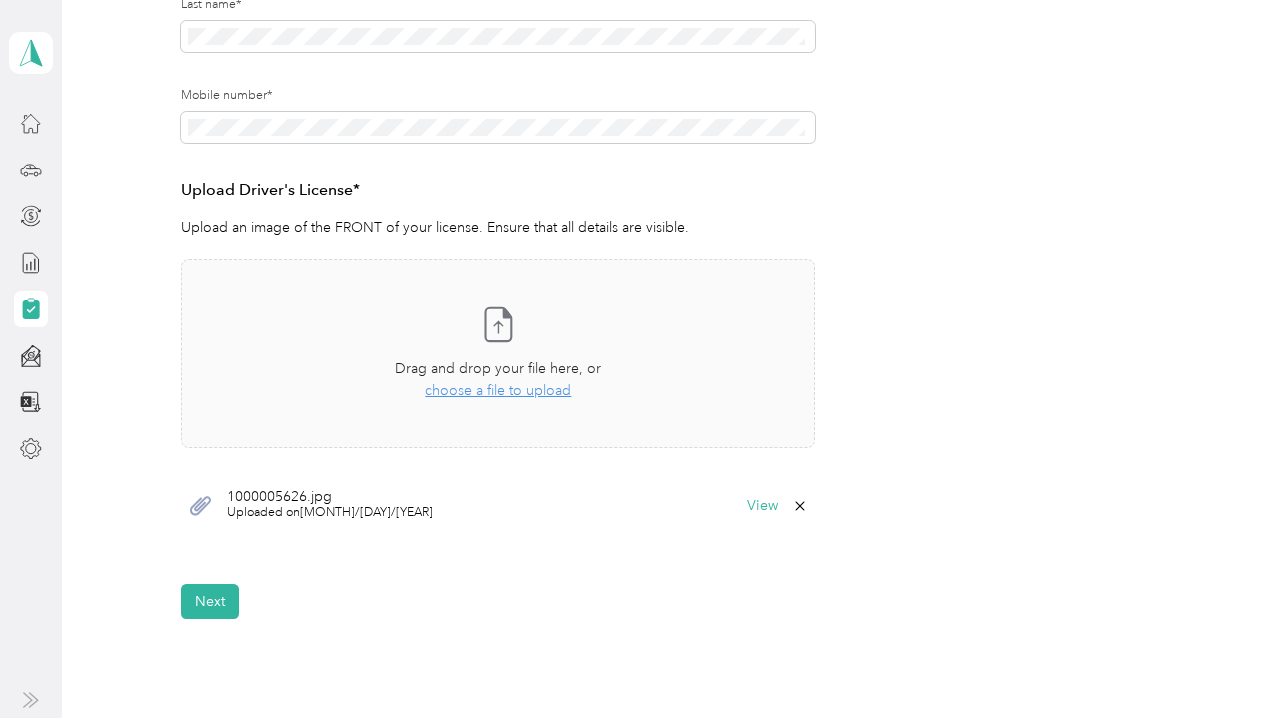click on "View" at bounding box center [762, 506] 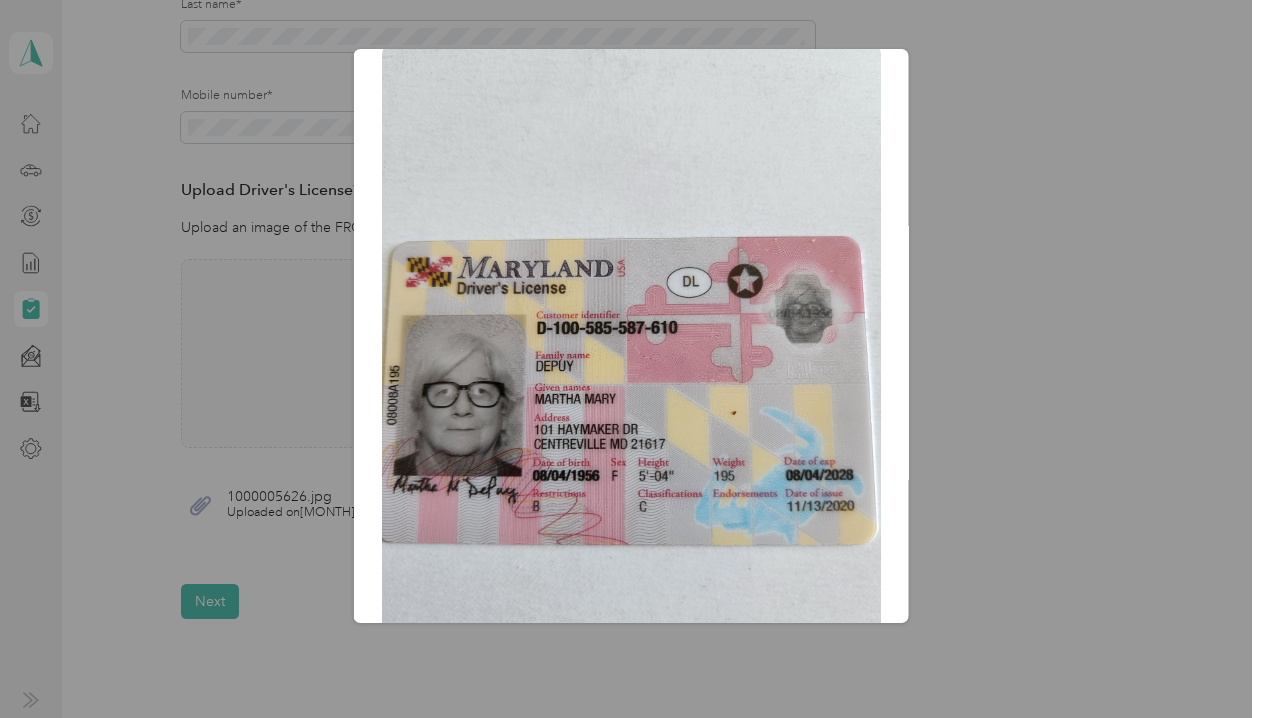 scroll, scrollTop: 168, scrollLeft: 0, axis: vertical 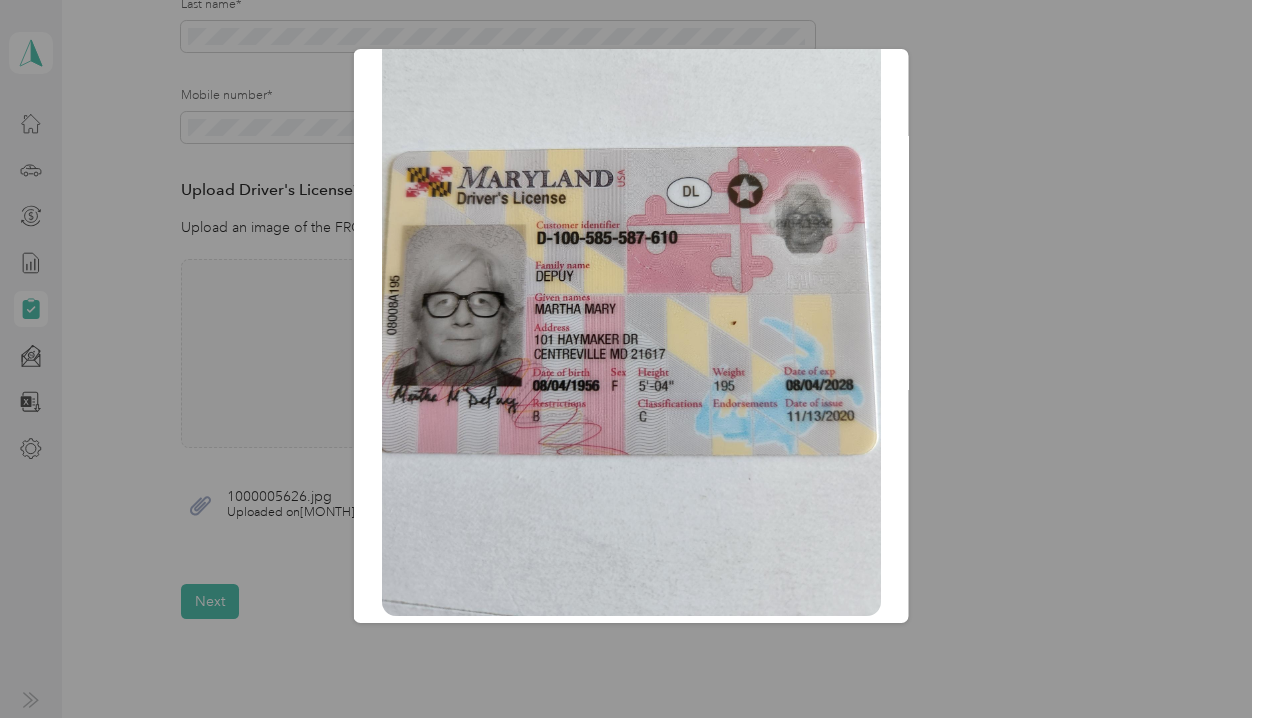 click on "1000005626.jpg" at bounding box center (908, 339) 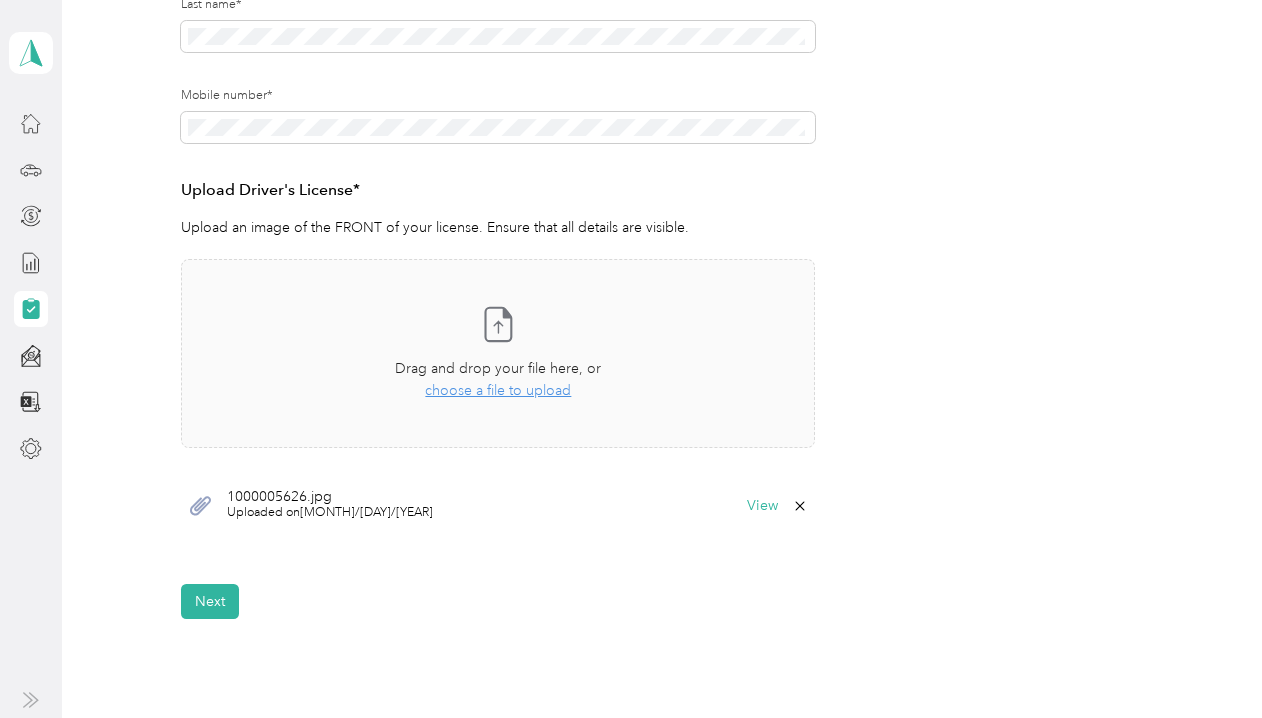 click on "choose a file to upload" at bounding box center (498, 390) 